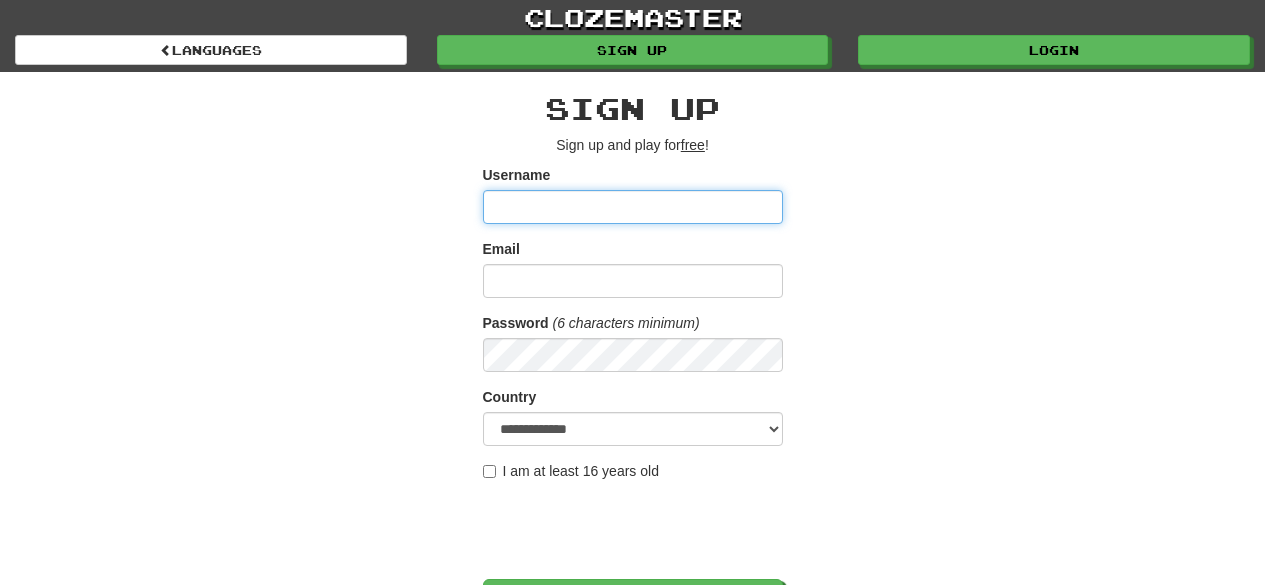 scroll, scrollTop: 0, scrollLeft: 0, axis: both 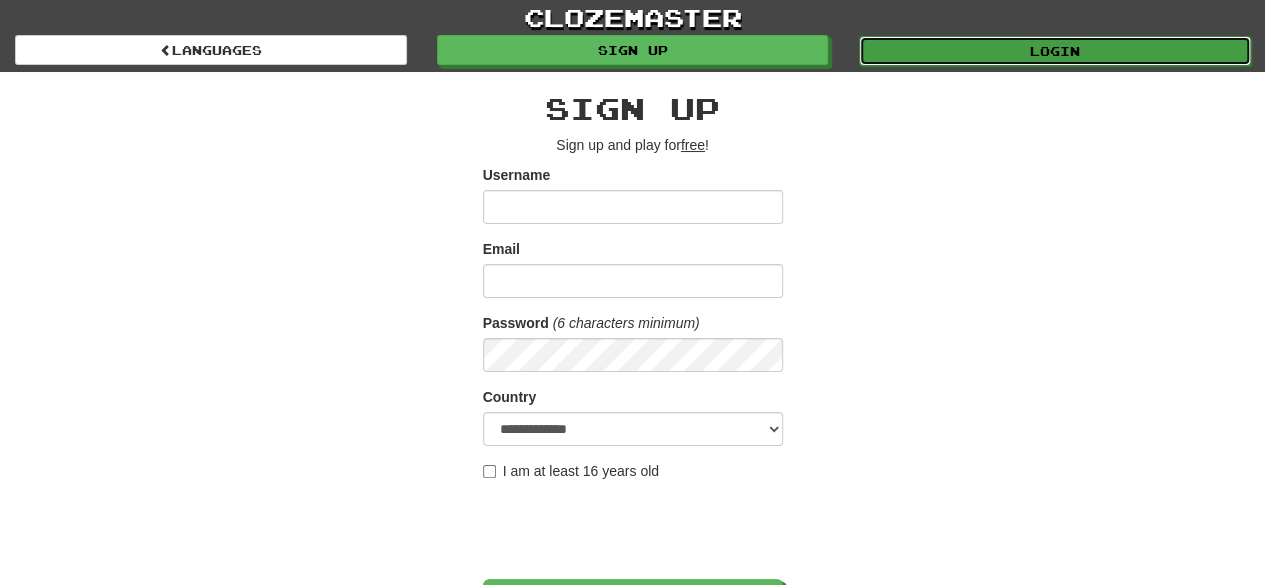 click on "Login" at bounding box center (1055, 51) 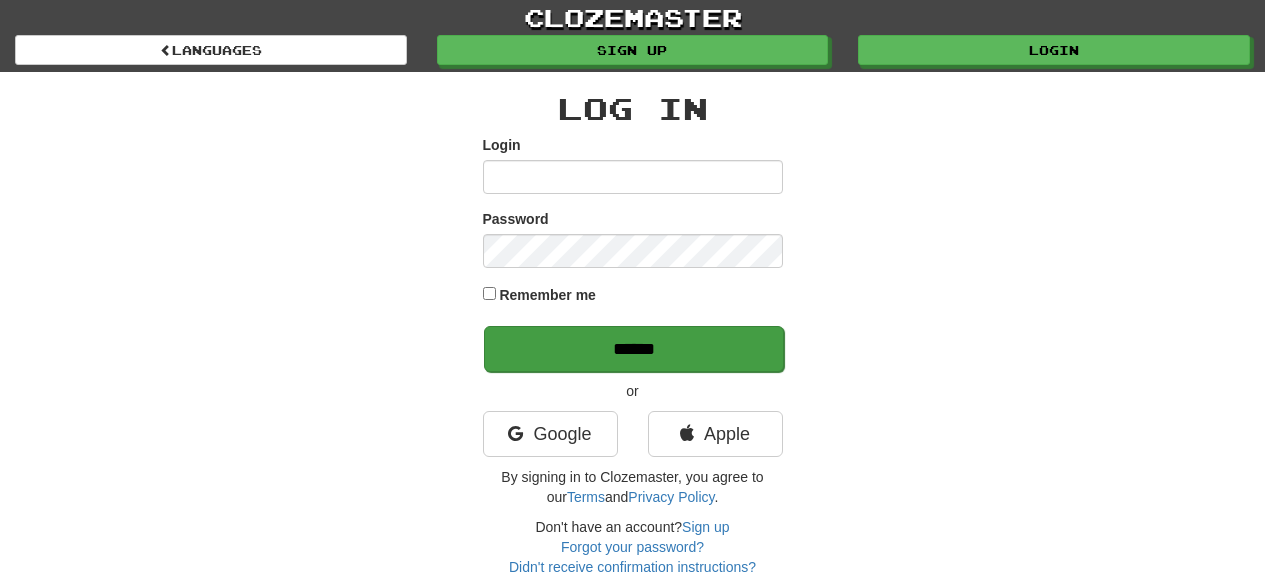scroll, scrollTop: 0, scrollLeft: 0, axis: both 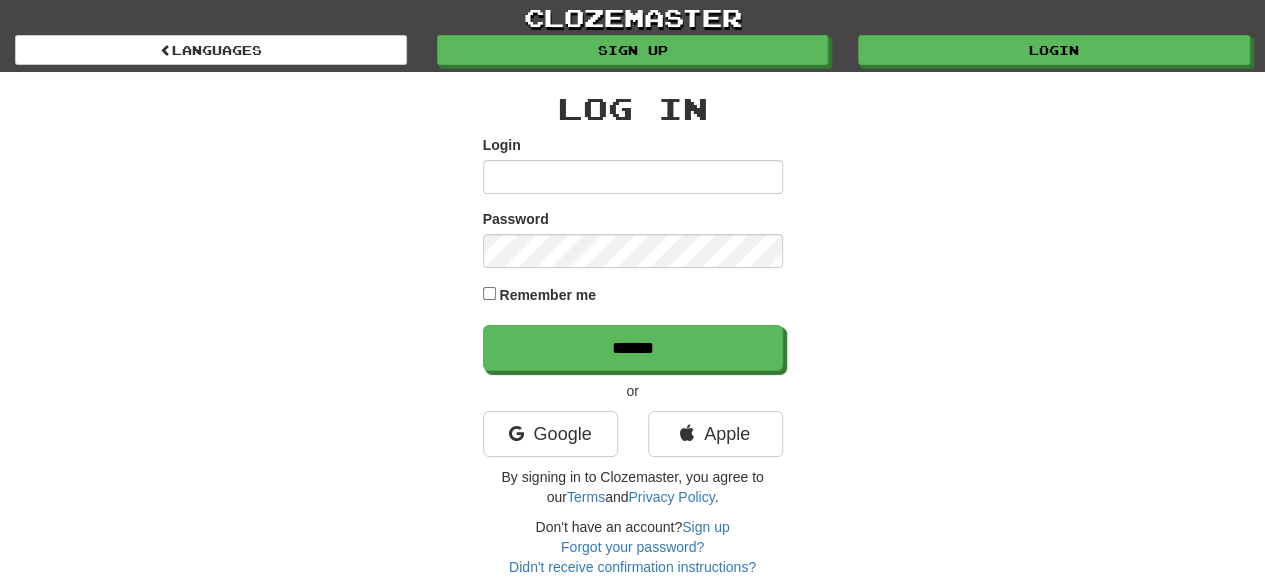 type on "*******" 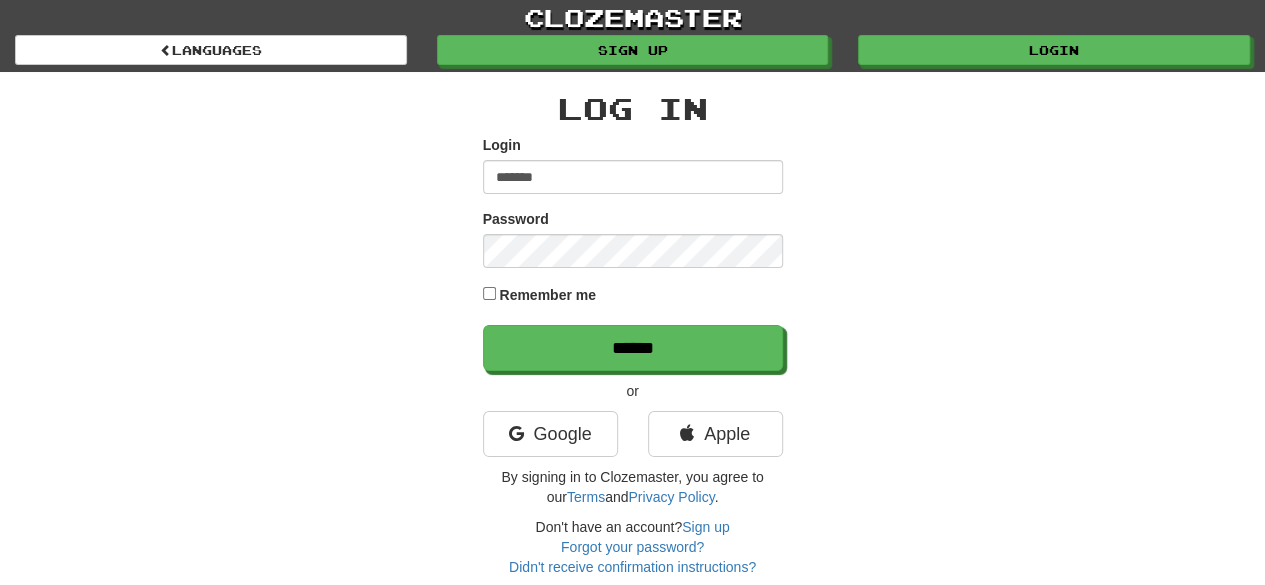 click on "Remember me" at bounding box center [547, 295] 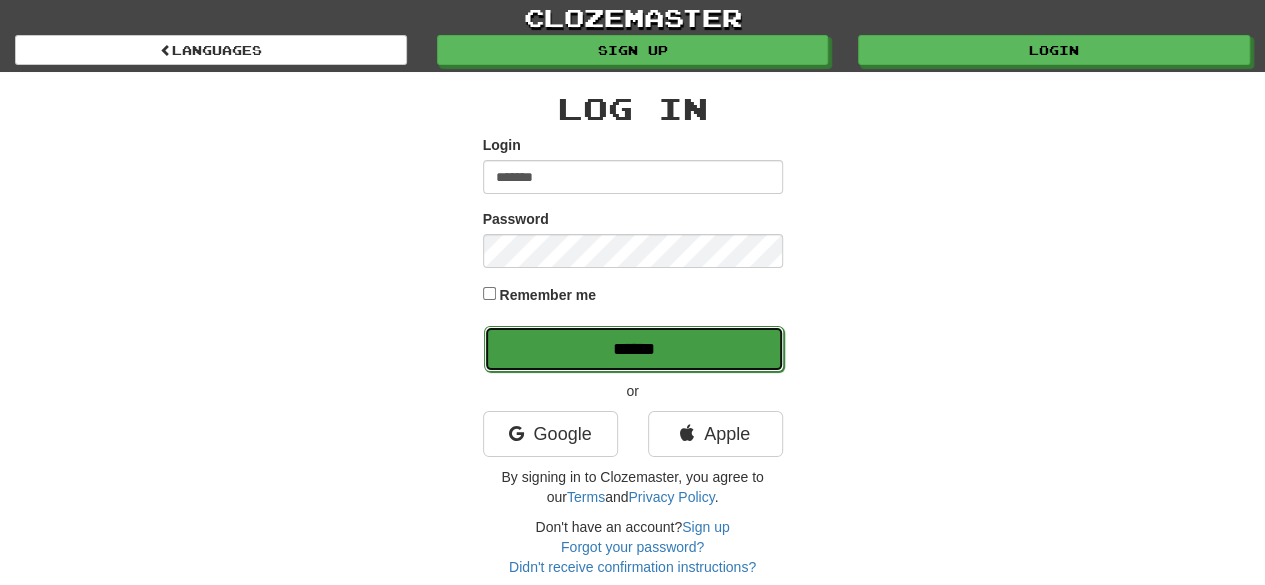 click on "******" at bounding box center [634, 349] 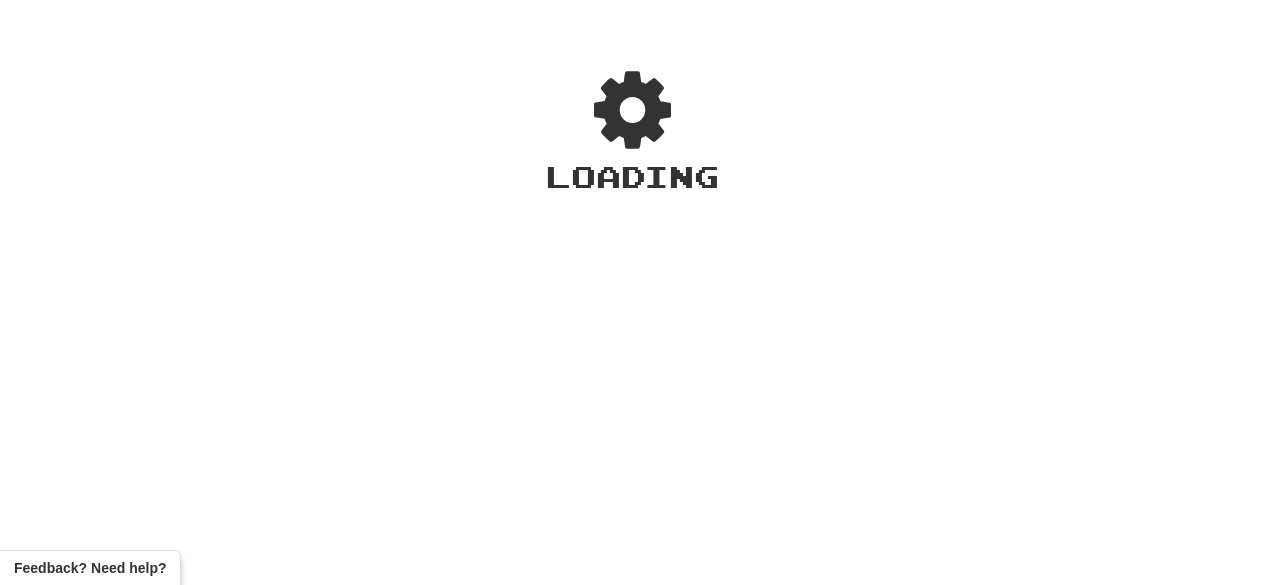 scroll, scrollTop: 0, scrollLeft: 0, axis: both 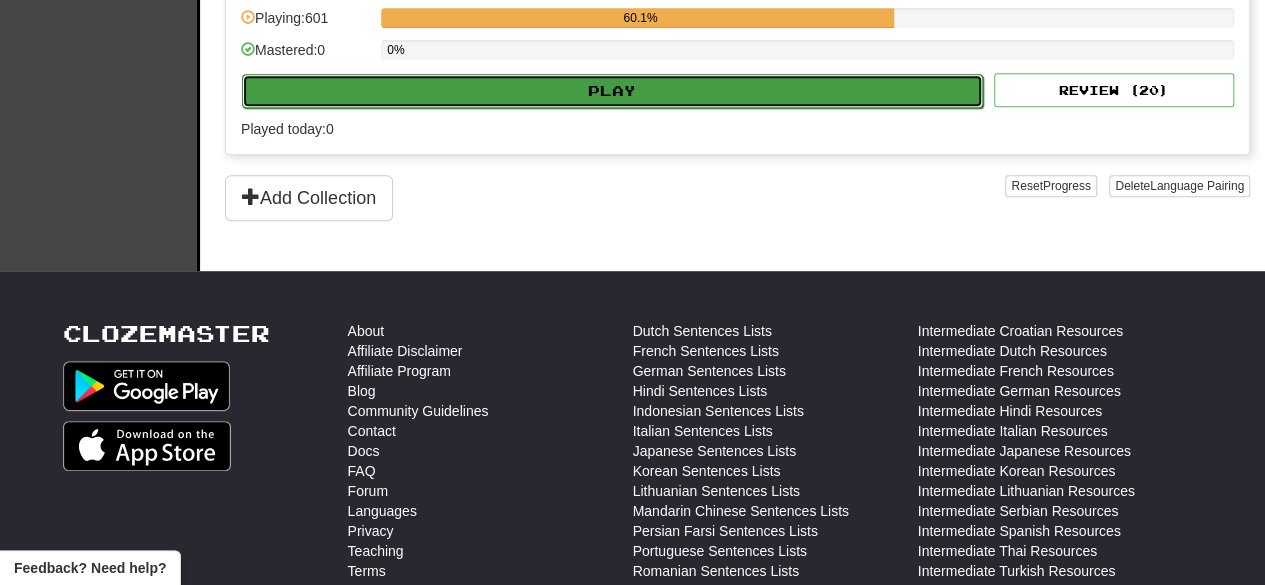 click on "Play" at bounding box center [612, 91] 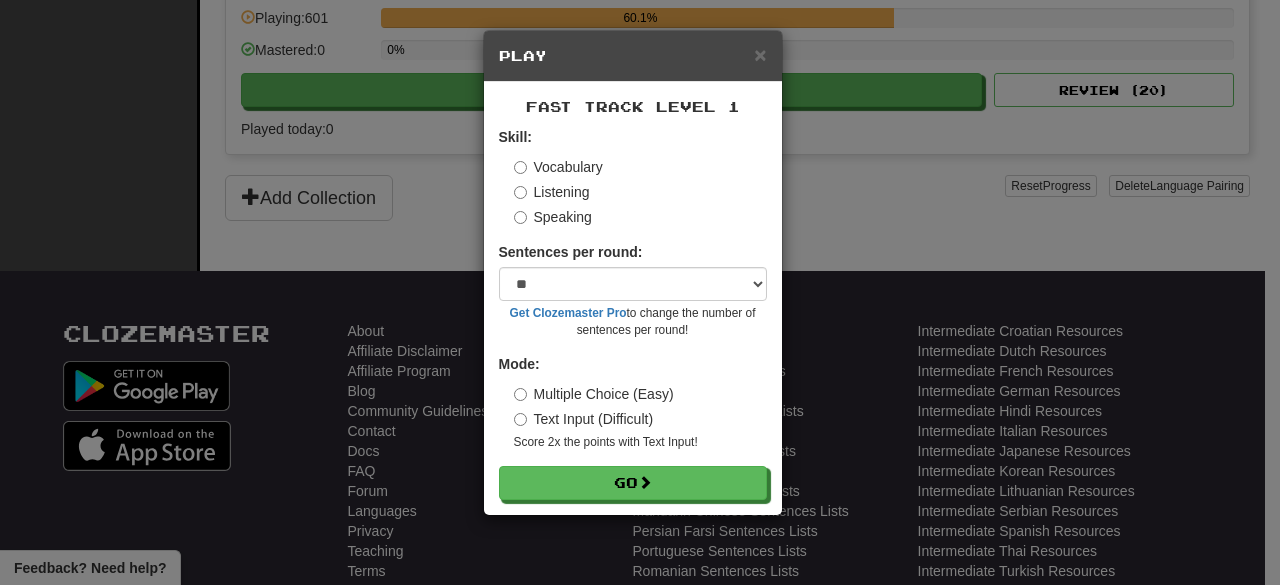 click on "Speaking" at bounding box center [553, 217] 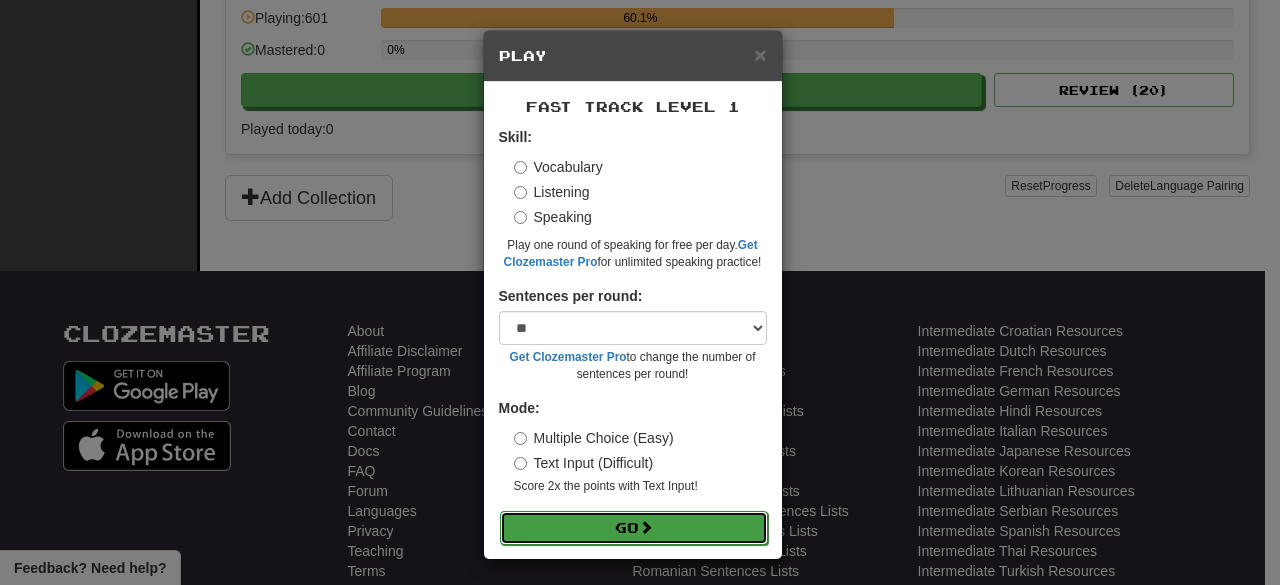 click on "Go" at bounding box center [634, 528] 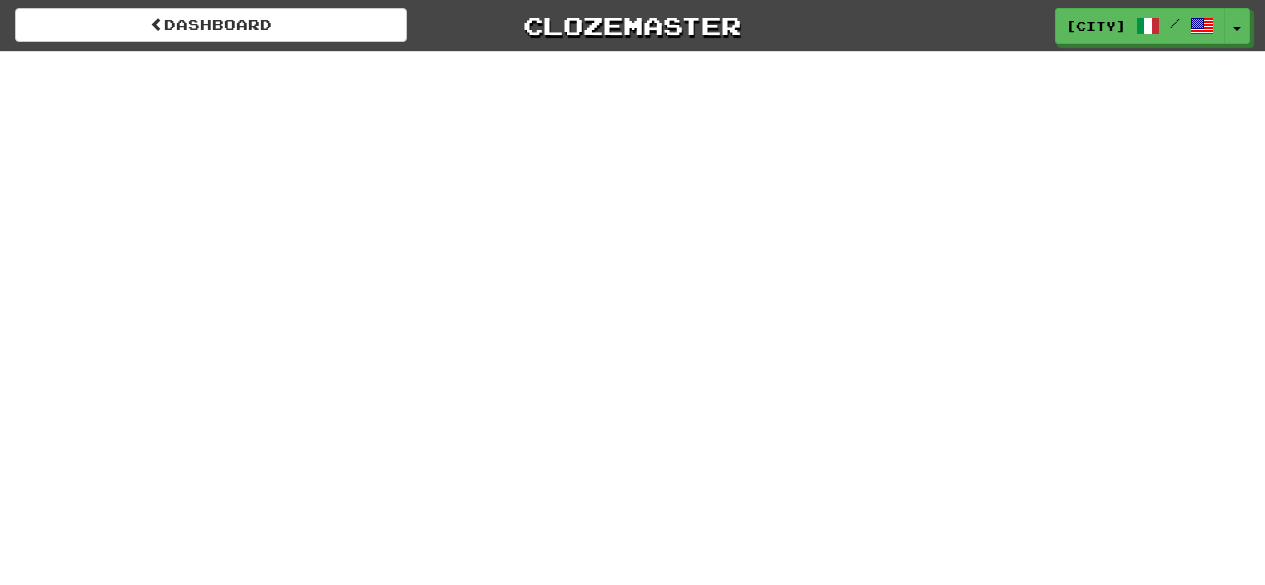 scroll, scrollTop: 0, scrollLeft: 0, axis: both 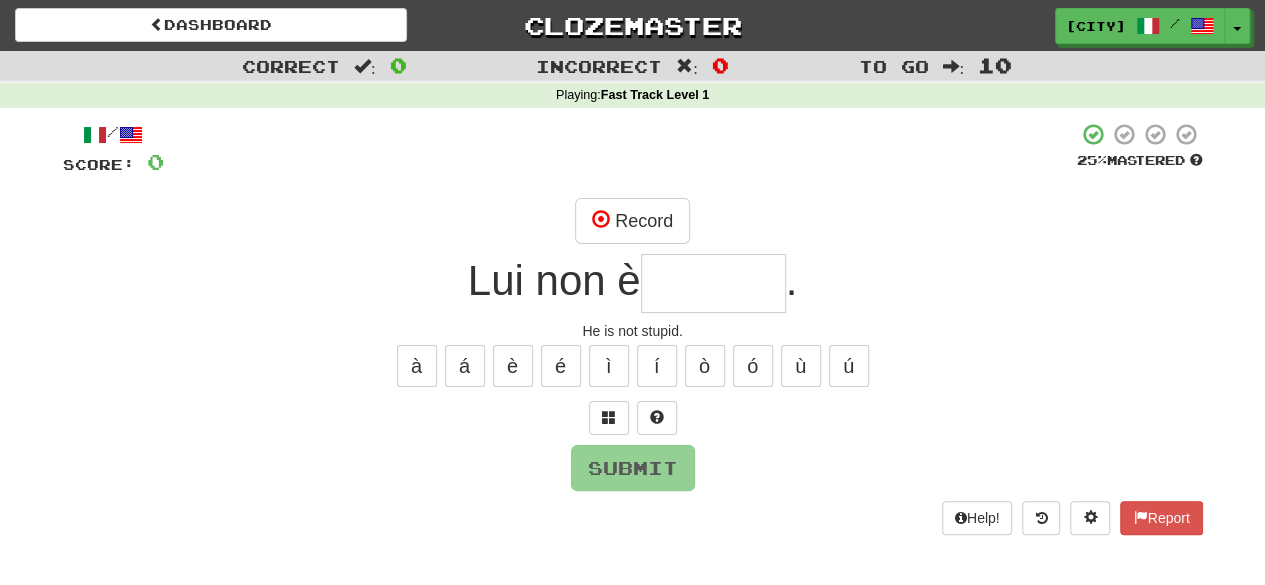 click at bounding box center [713, 283] 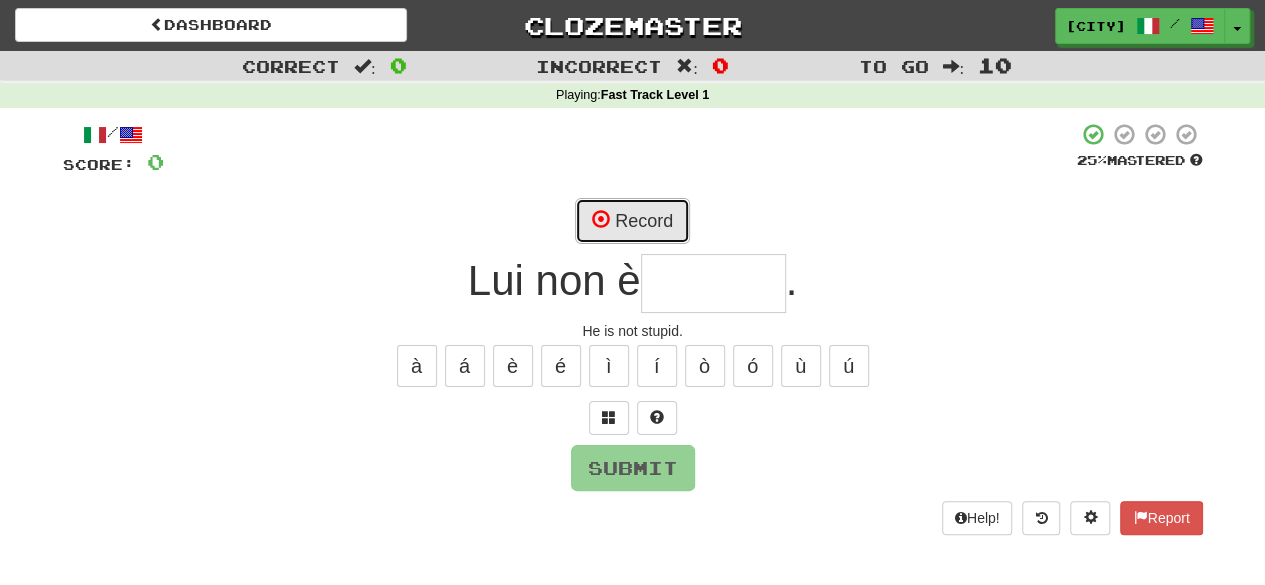 click on "Record" at bounding box center [632, 221] 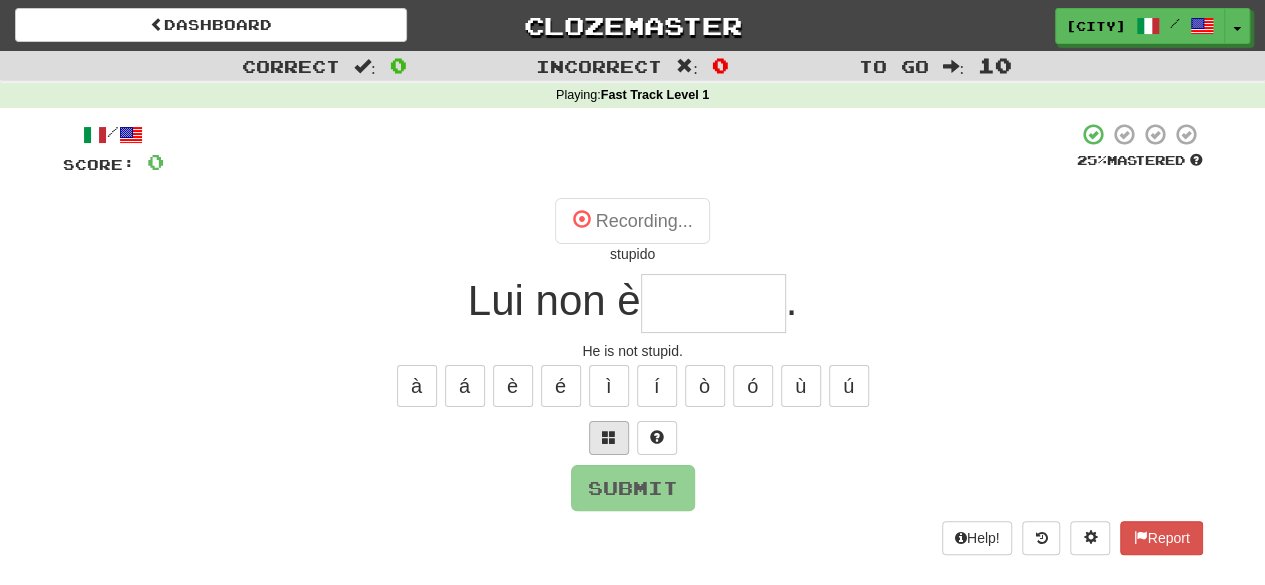 type on "*******" 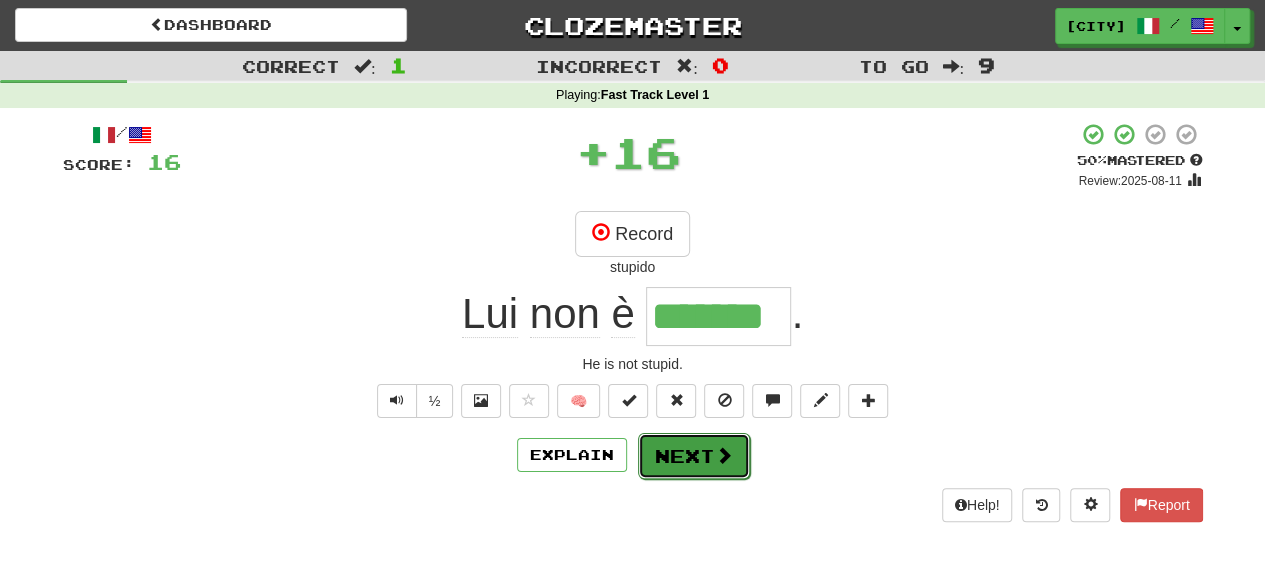 click at bounding box center [724, 455] 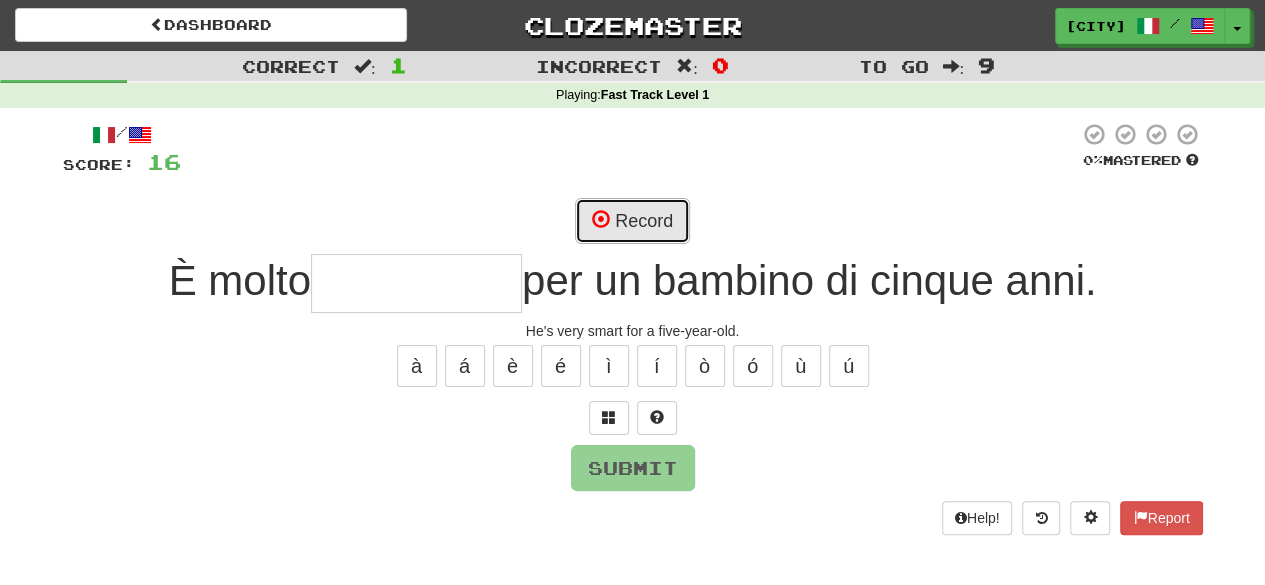 click on "Record" at bounding box center [632, 221] 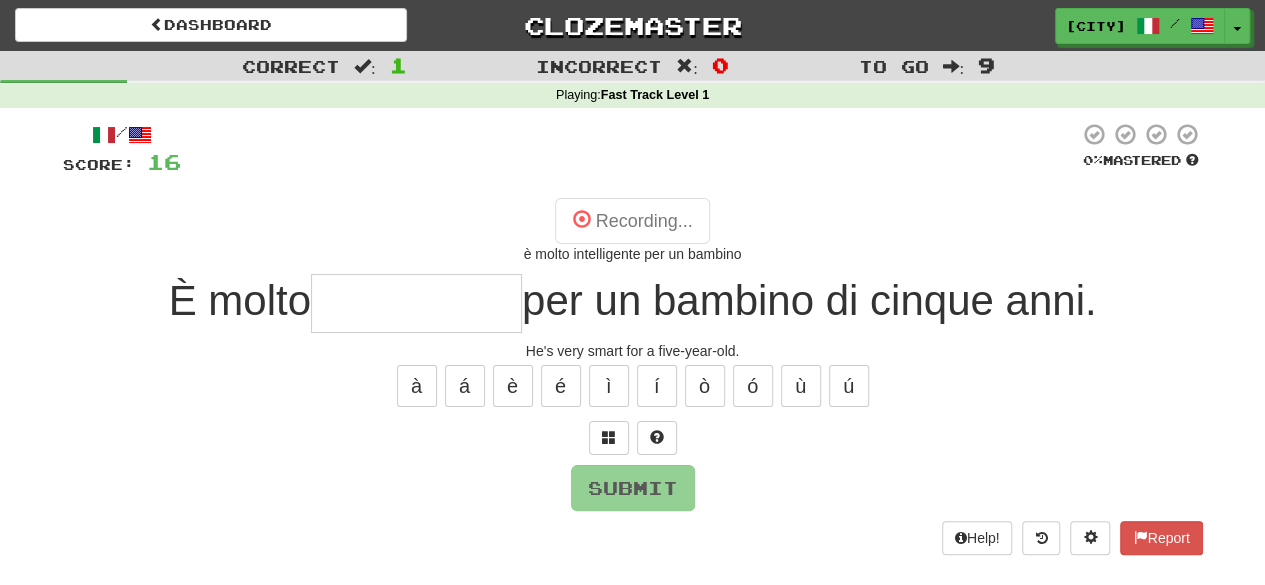 type on "**********" 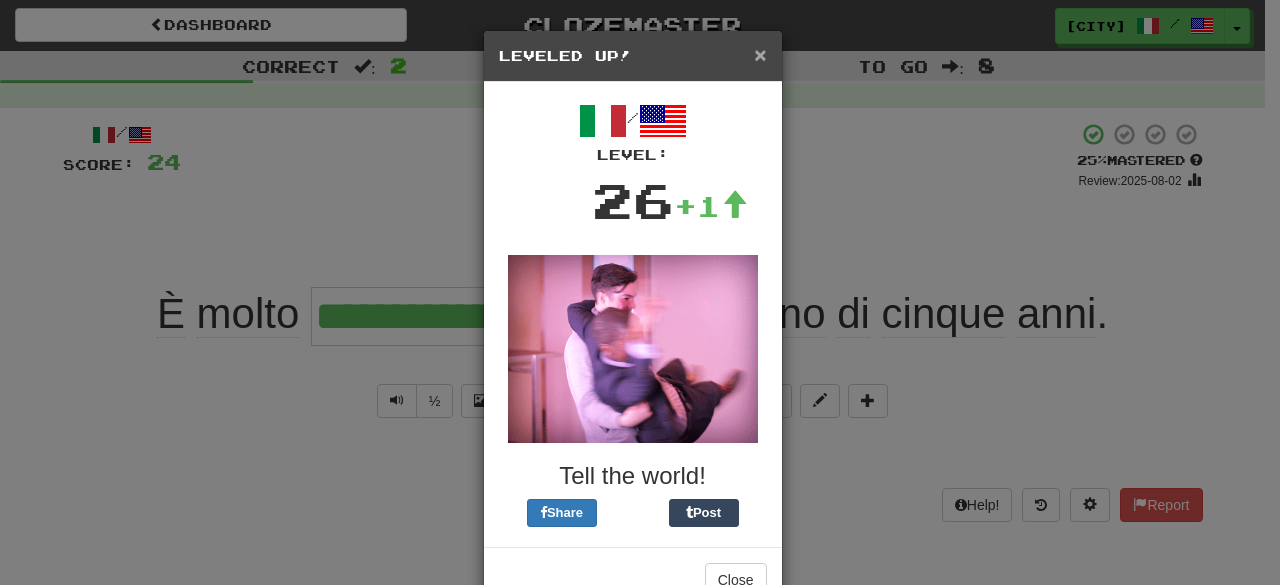 click on "×" at bounding box center (760, 54) 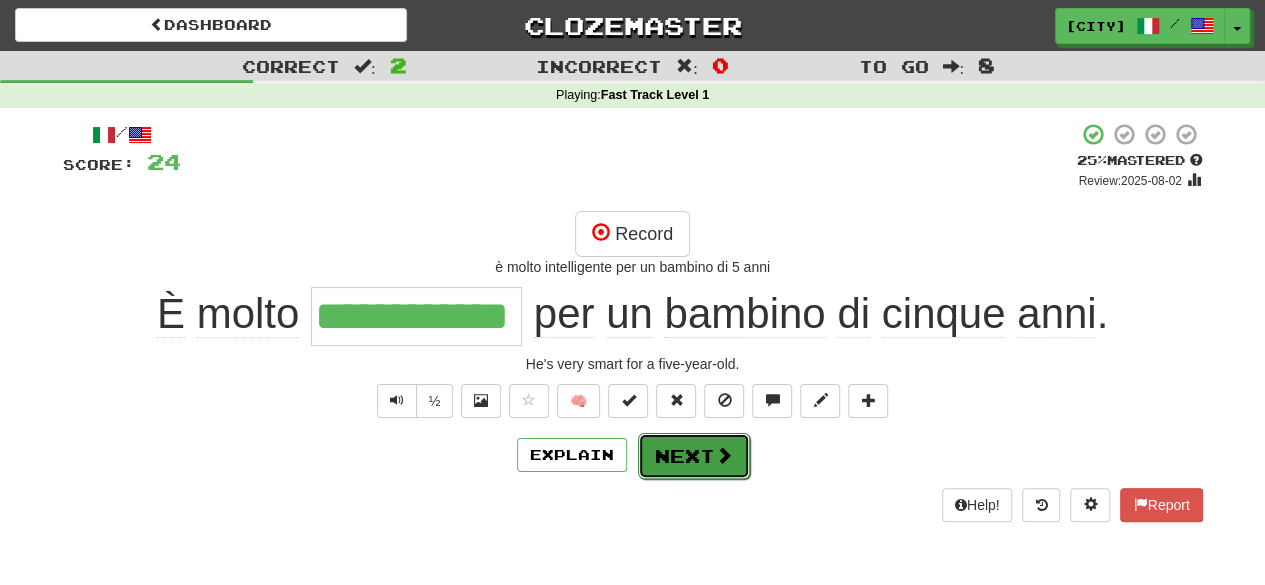 click on "Next" at bounding box center (694, 456) 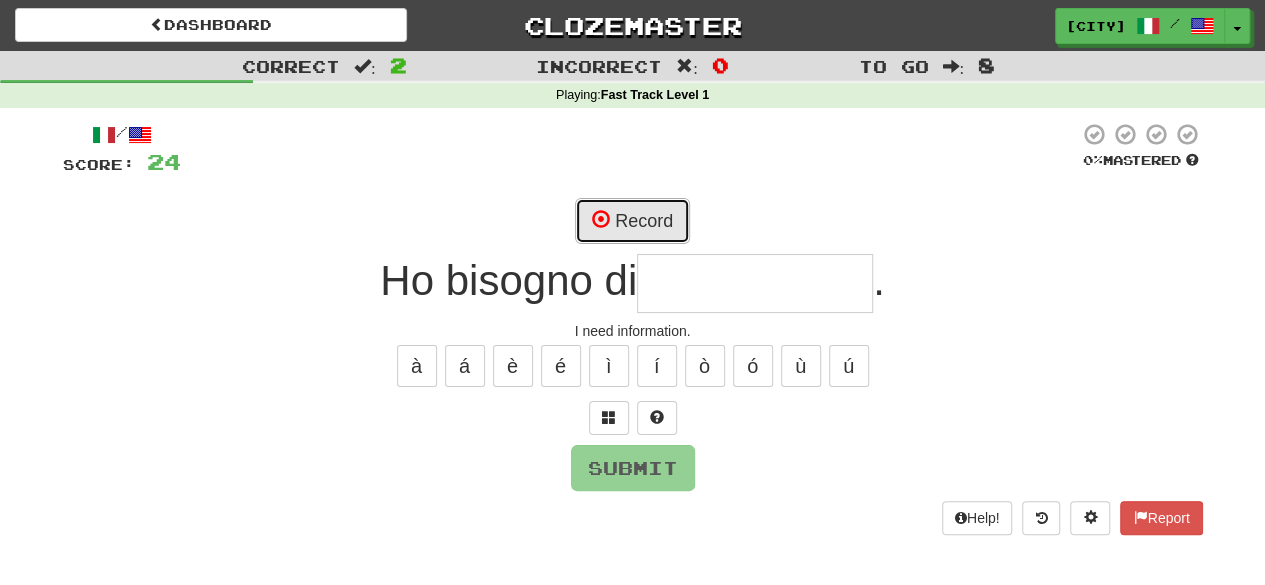 click on "Record" at bounding box center [632, 221] 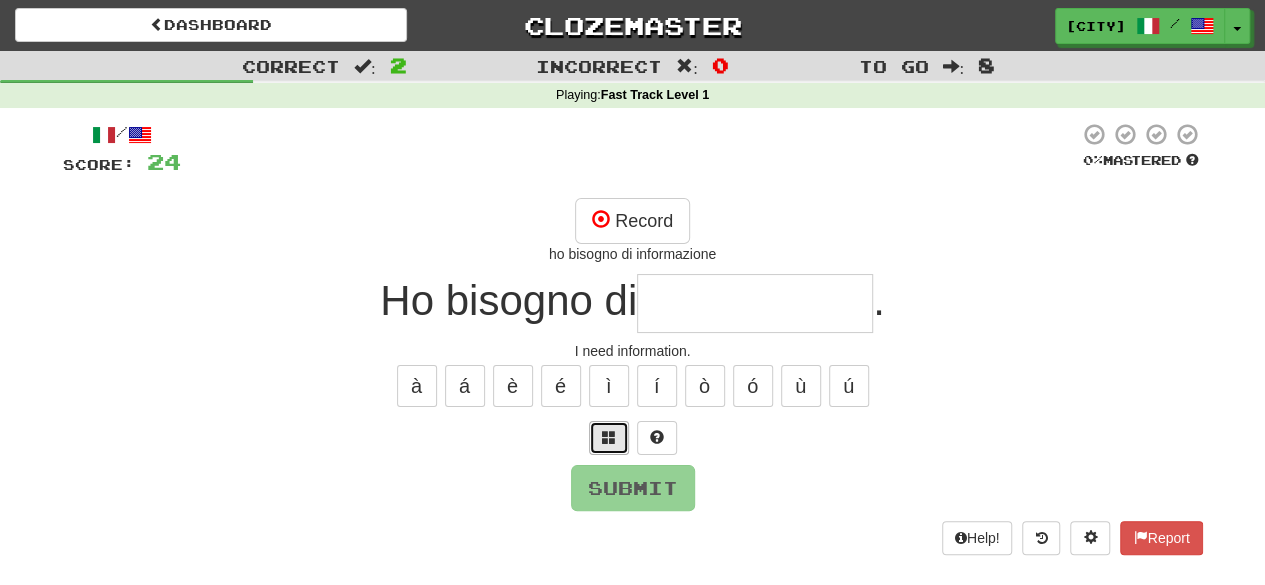 click at bounding box center [609, 437] 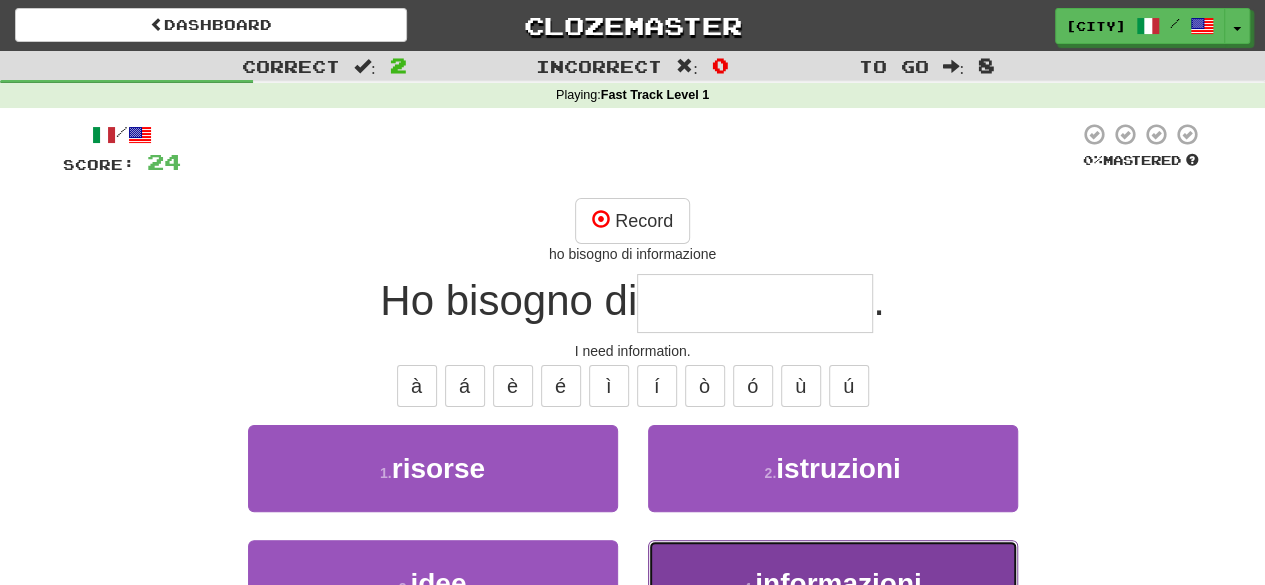 click on "4 .  informazioni" at bounding box center (833, 583) 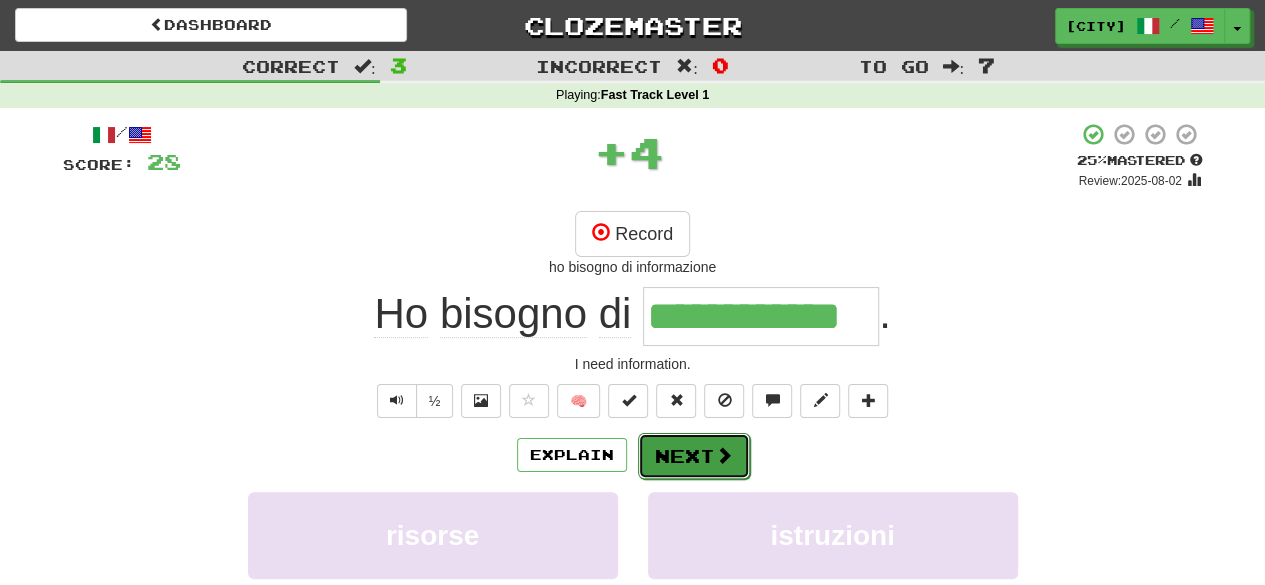 click on "Next" at bounding box center [694, 456] 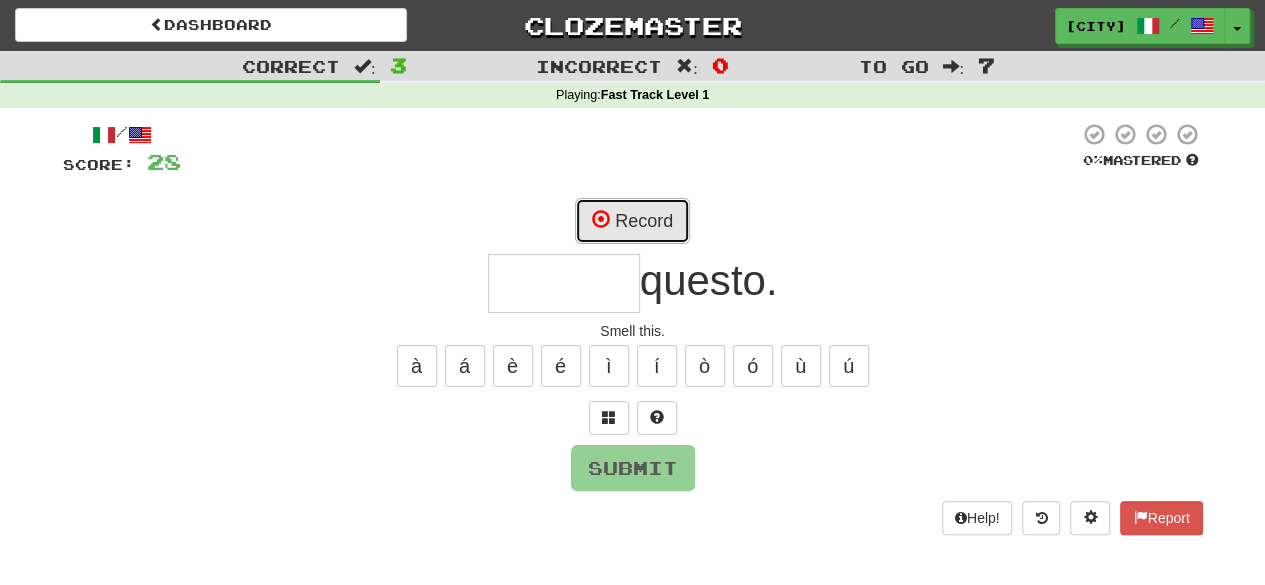 click on "Record" at bounding box center [632, 221] 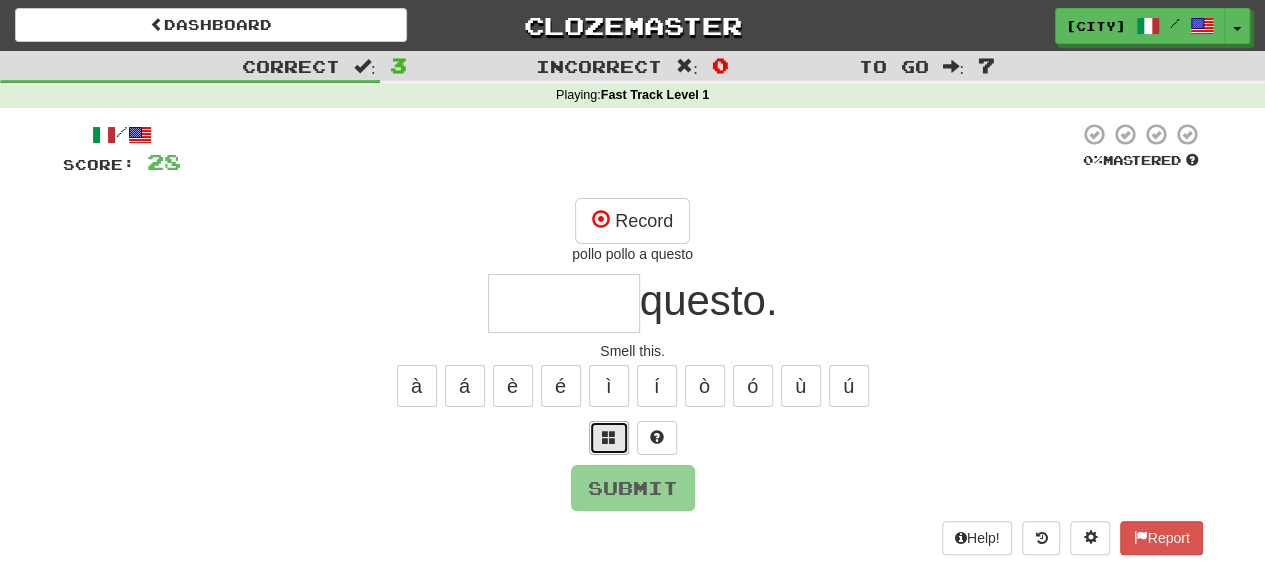 click at bounding box center (609, 437) 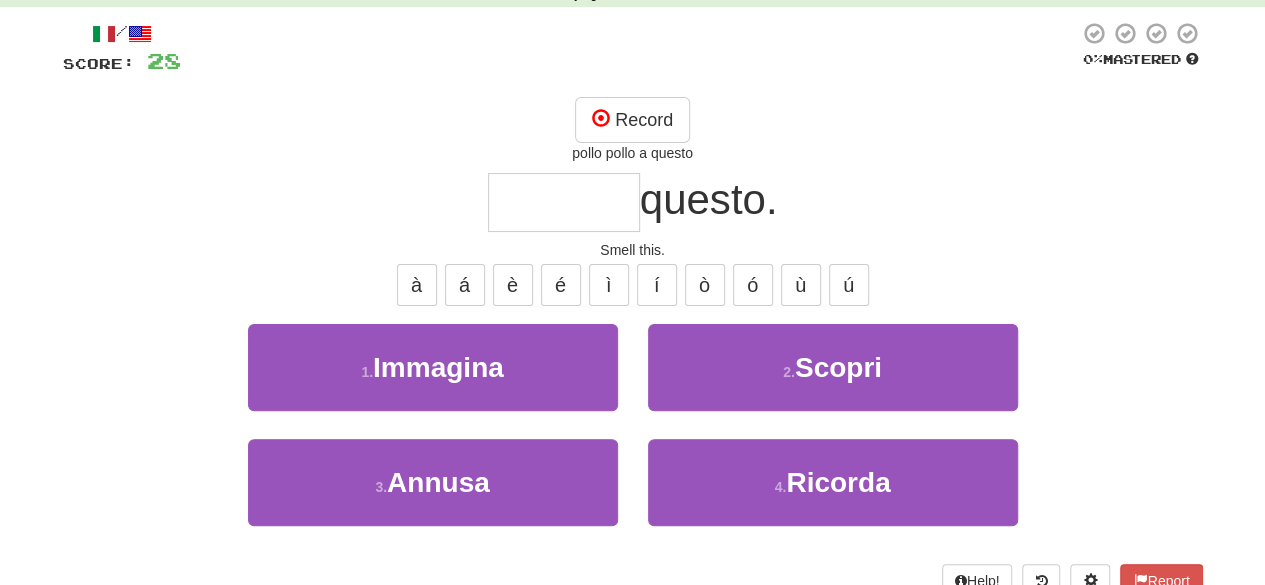 scroll, scrollTop: 103, scrollLeft: 0, axis: vertical 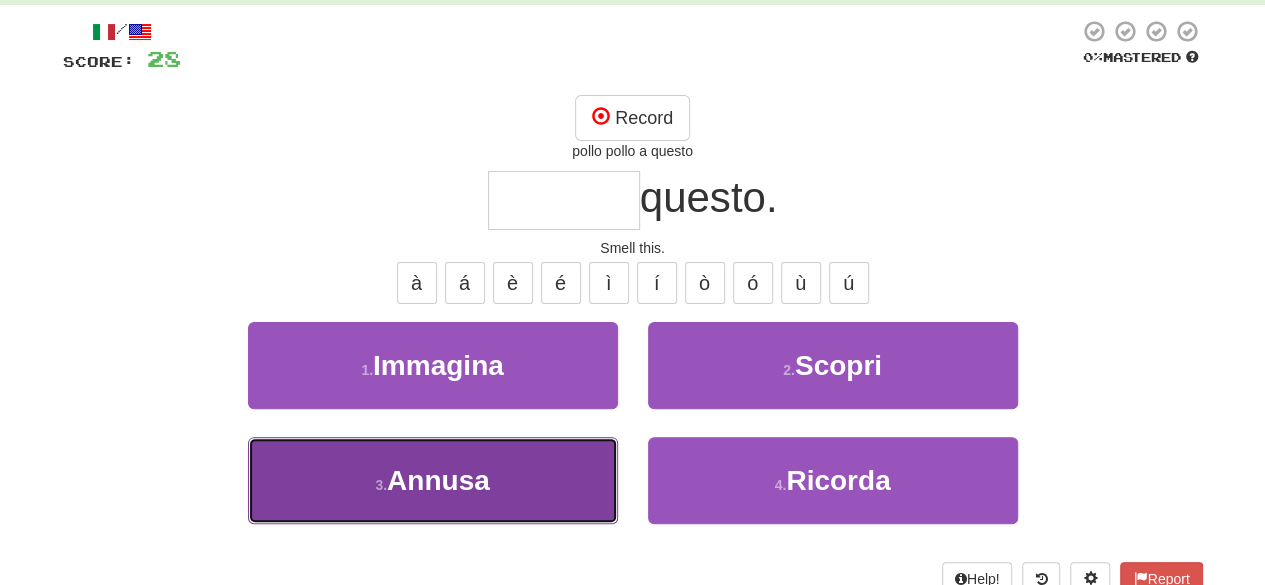 click on "3 .  Annusa" at bounding box center [433, 480] 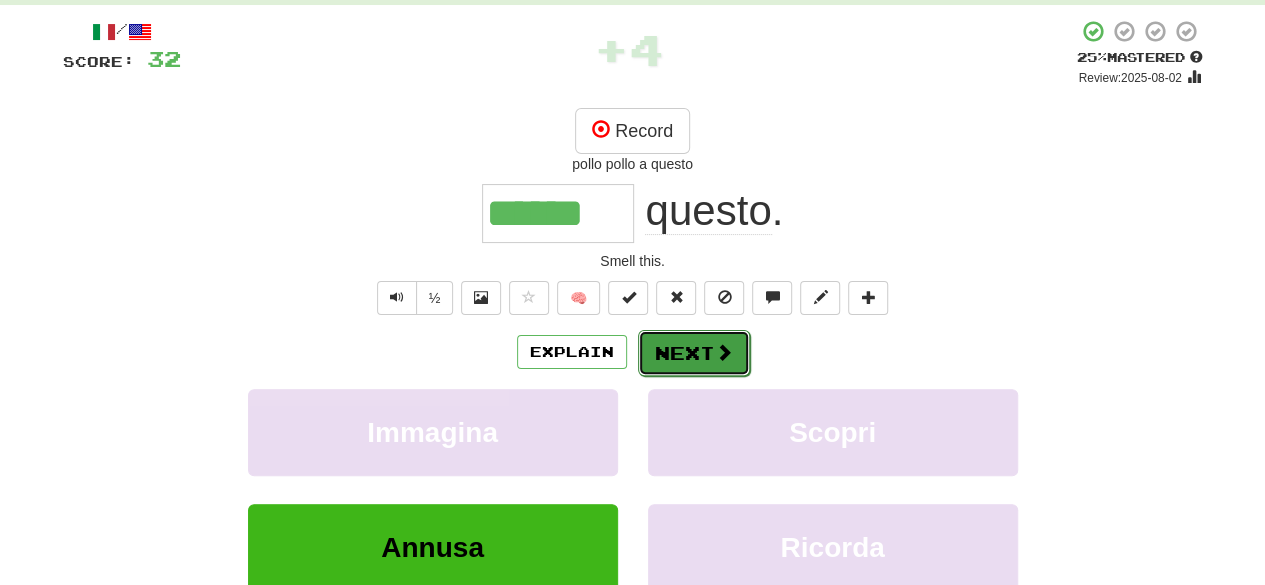 click on "Next" at bounding box center (694, 353) 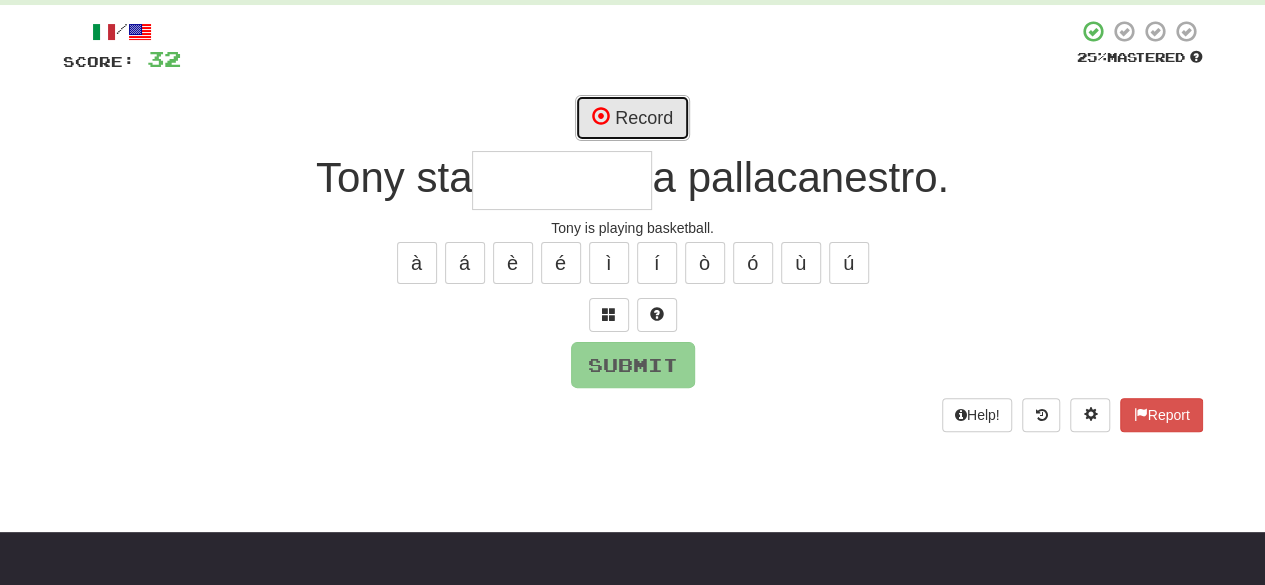 click on "Record" at bounding box center (632, 118) 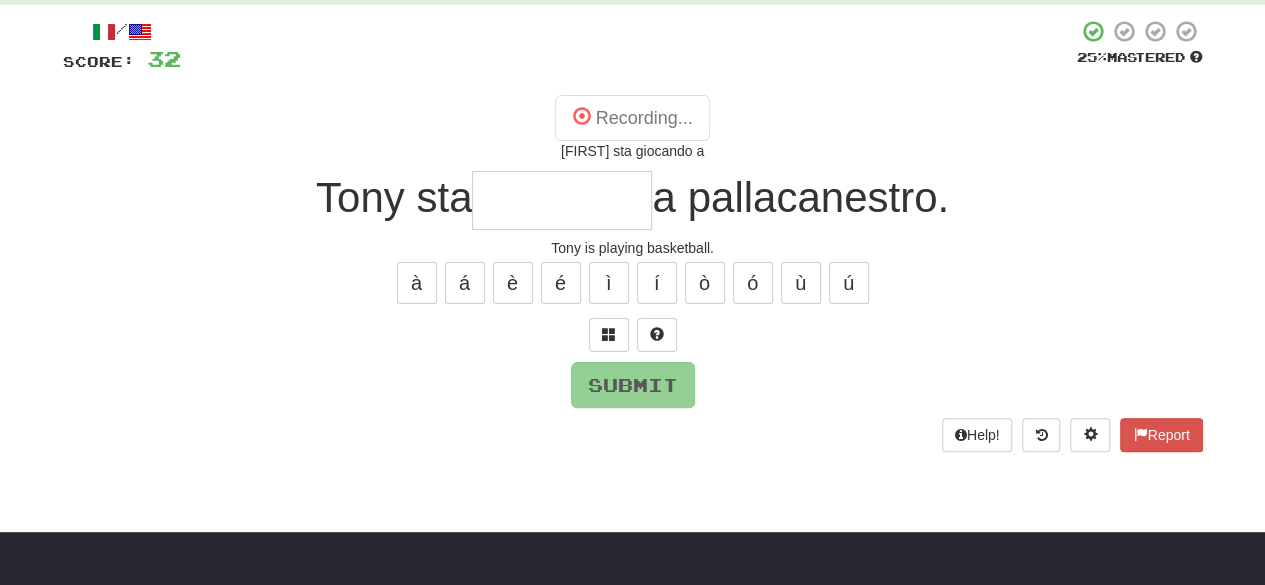 type on "********" 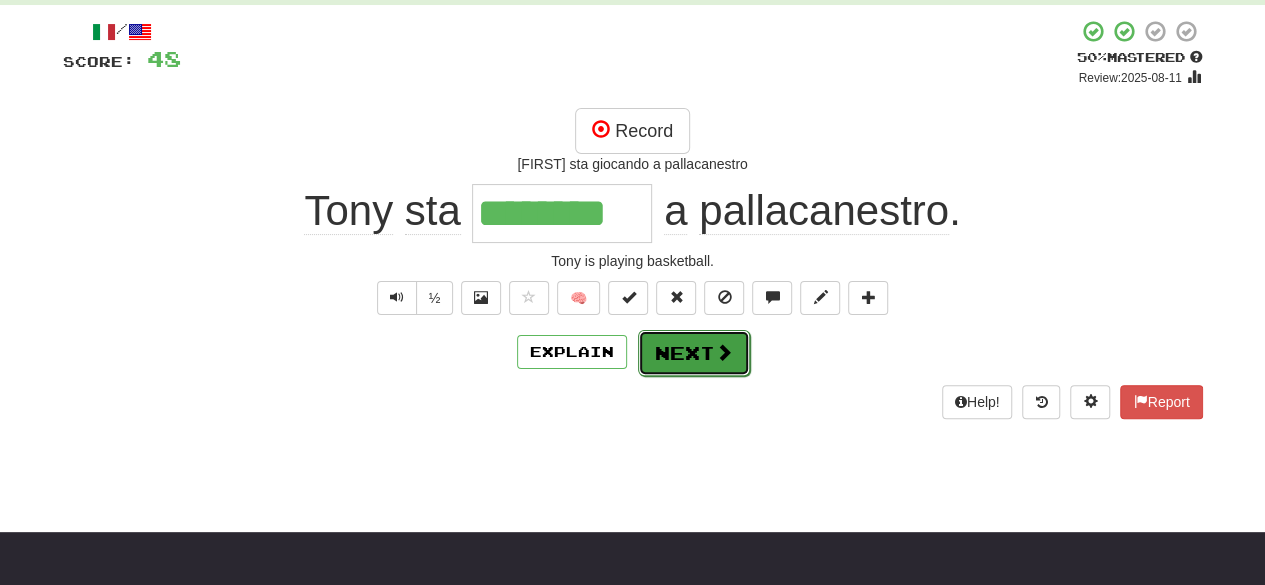 click on "Next" at bounding box center [694, 353] 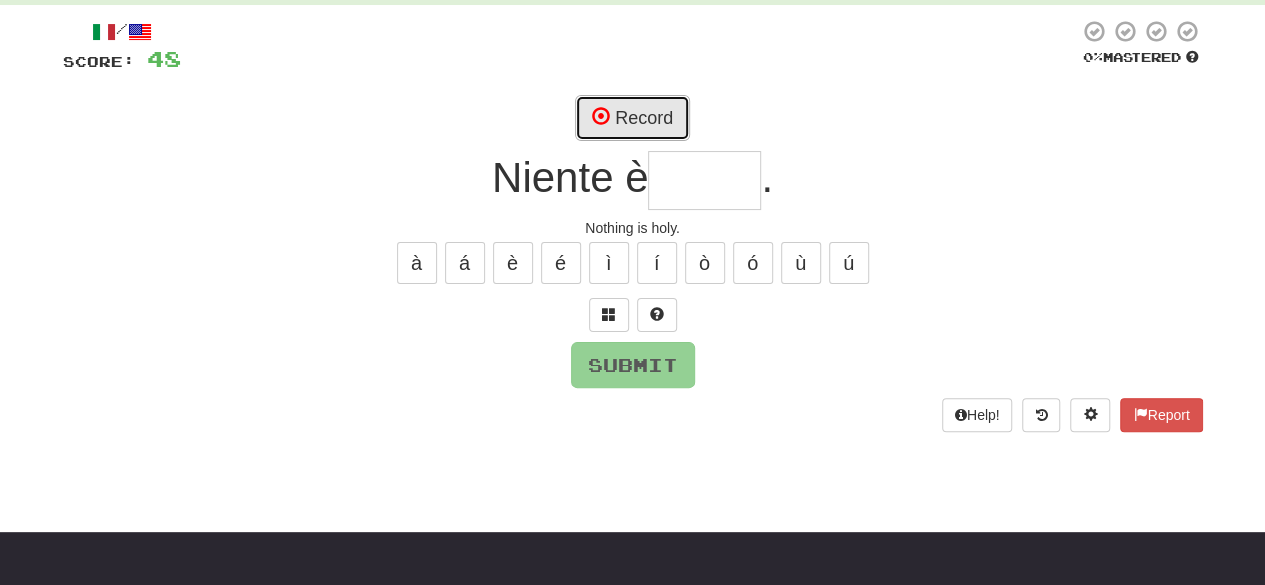 click on "Record" at bounding box center (632, 118) 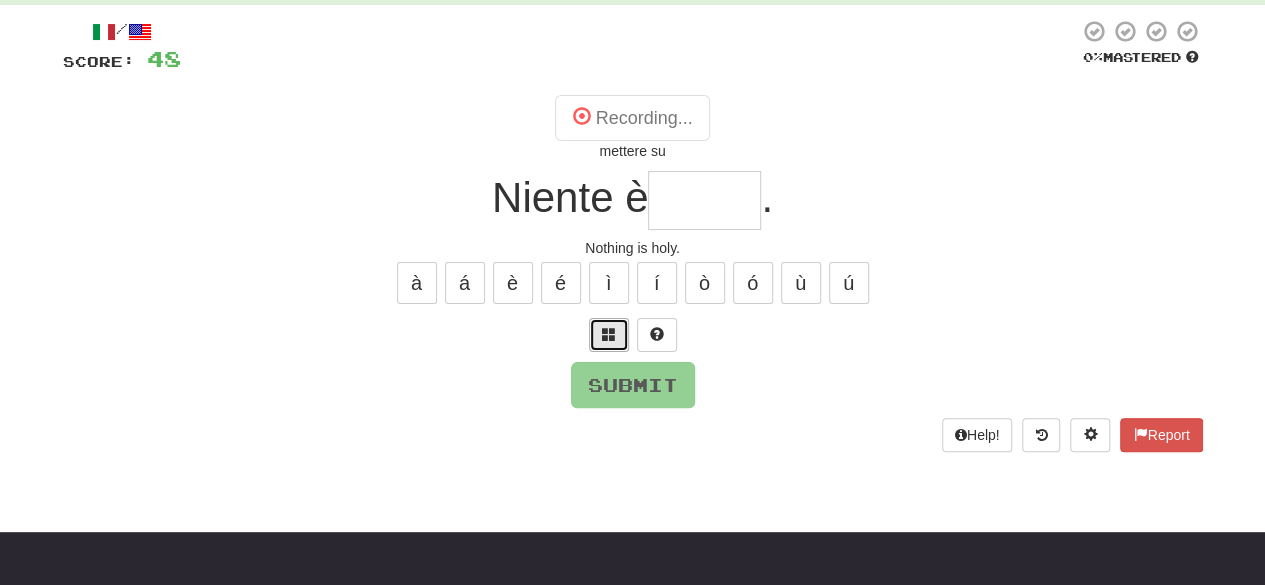 click at bounding box center [609, 335] 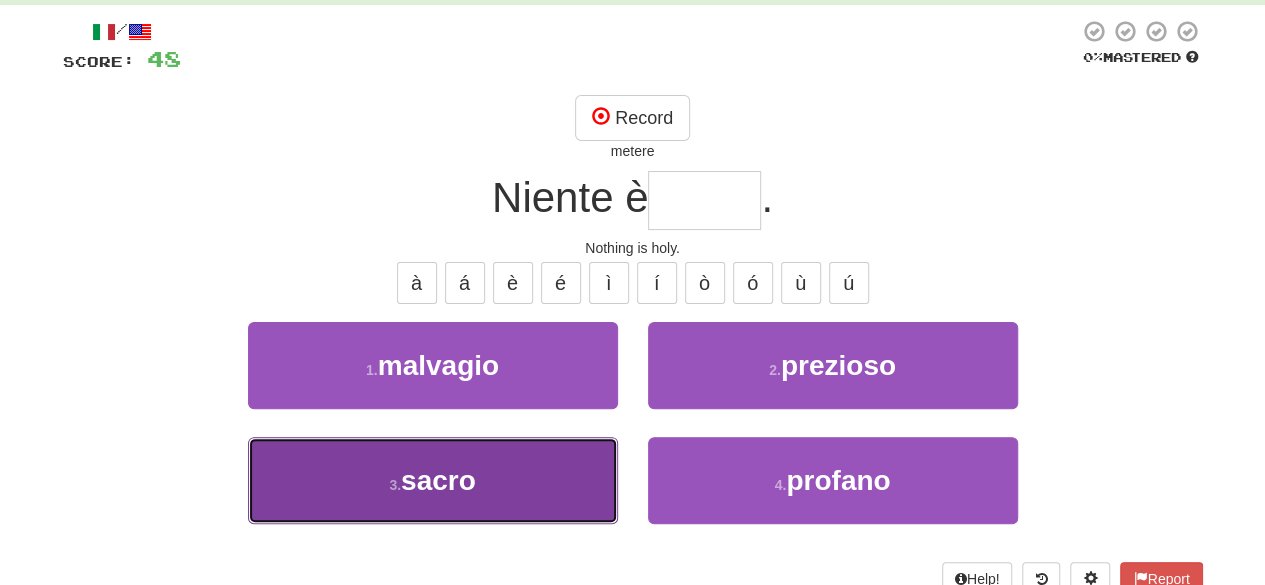 click on "3 .  sacro" at bounding box center (433, 480) 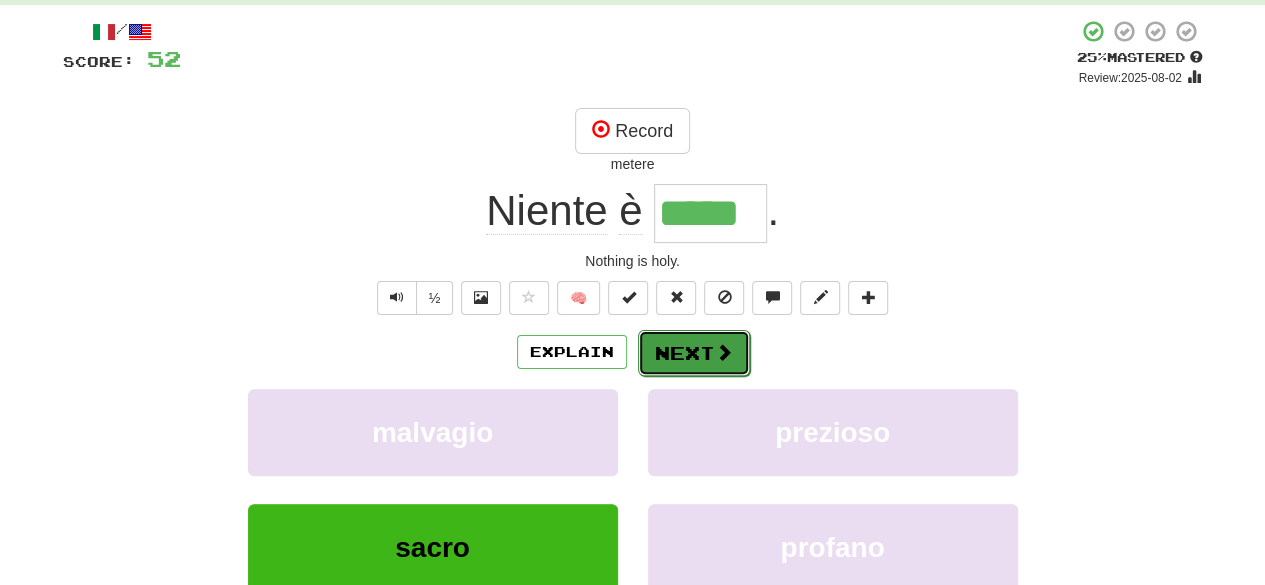 click on "Next" at bounding box center [694, 353] 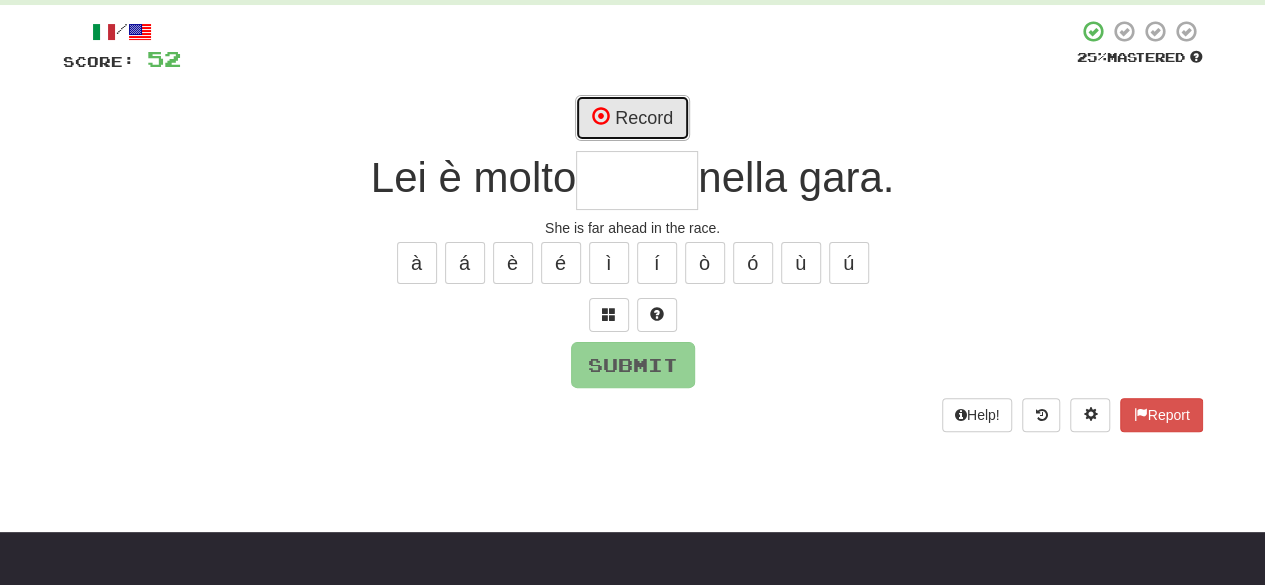 click on "Record" at bounding box center [632, 118] 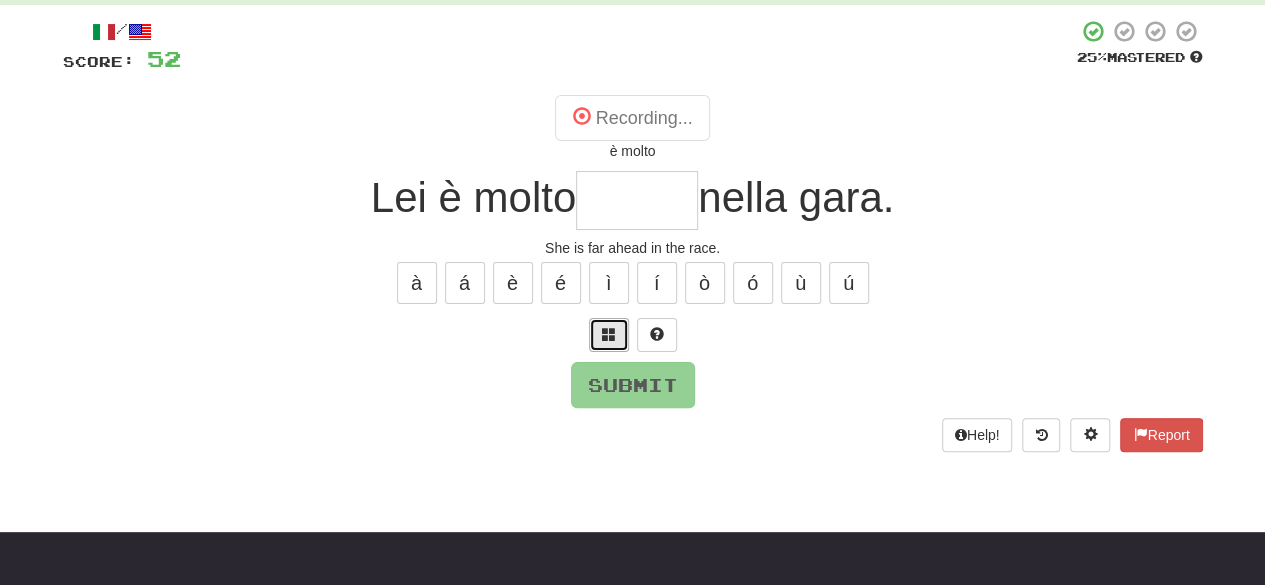 click at bounding box center (609, 335) 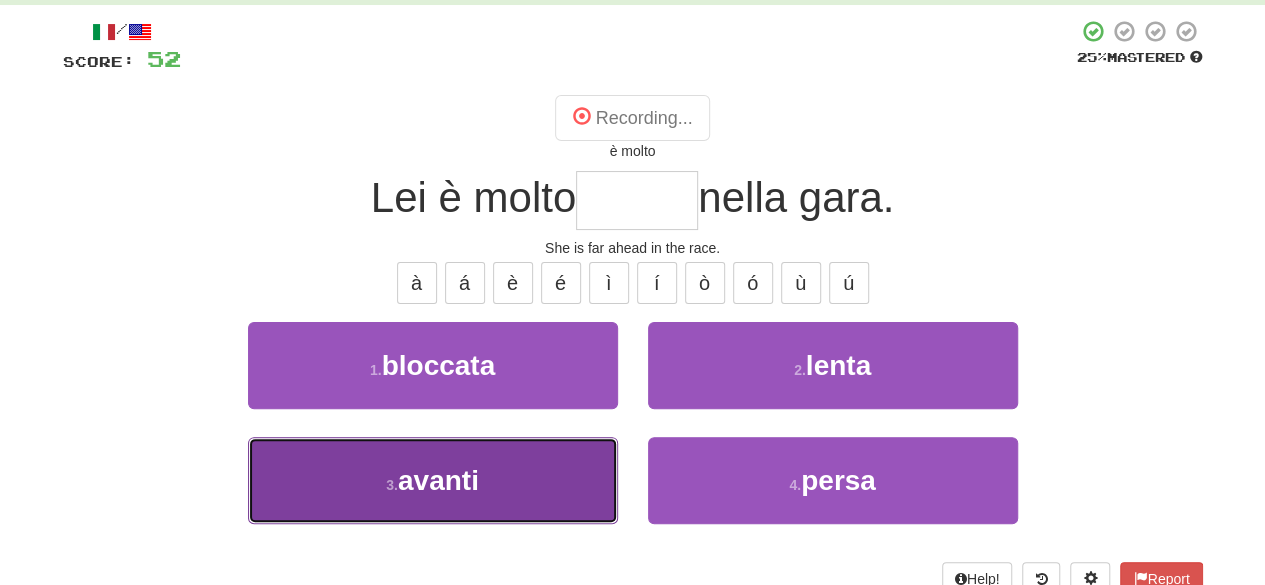 click on "3 .  avanti" at bounding box center [433, 480] 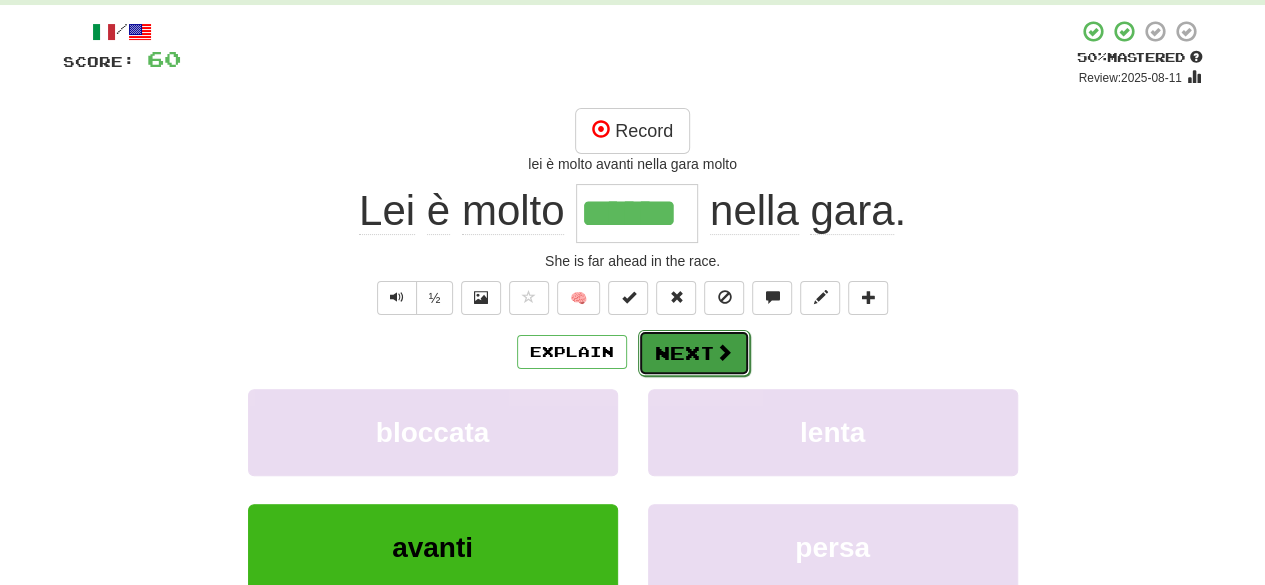 click at bounding box center [724, 352] 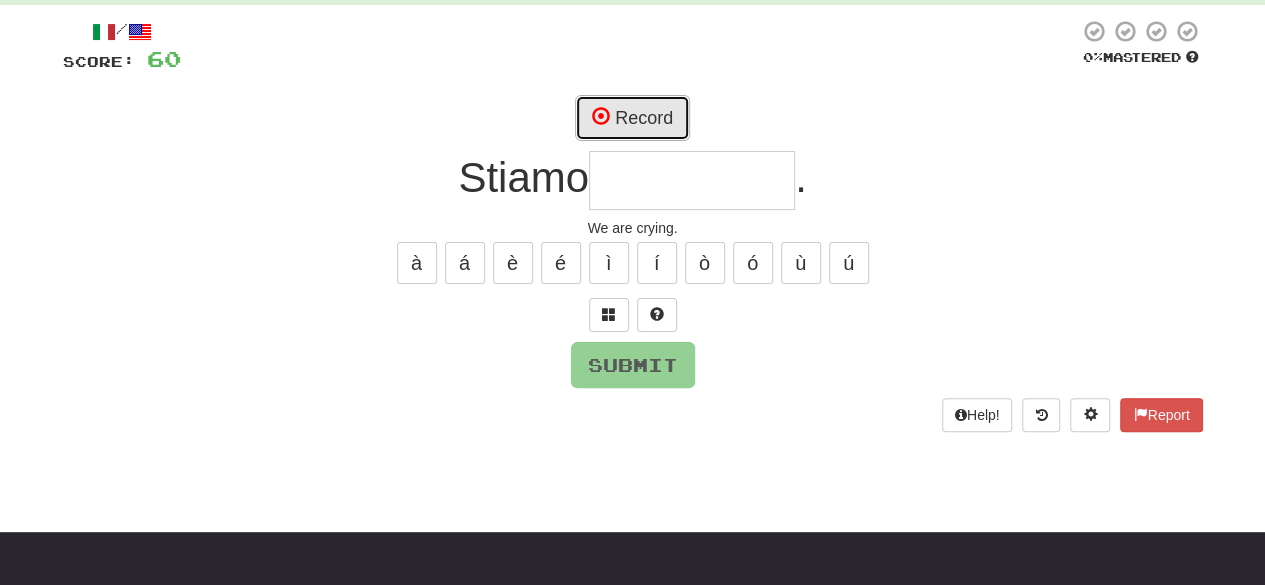 click on "Record" at bounding box center (632, 118) 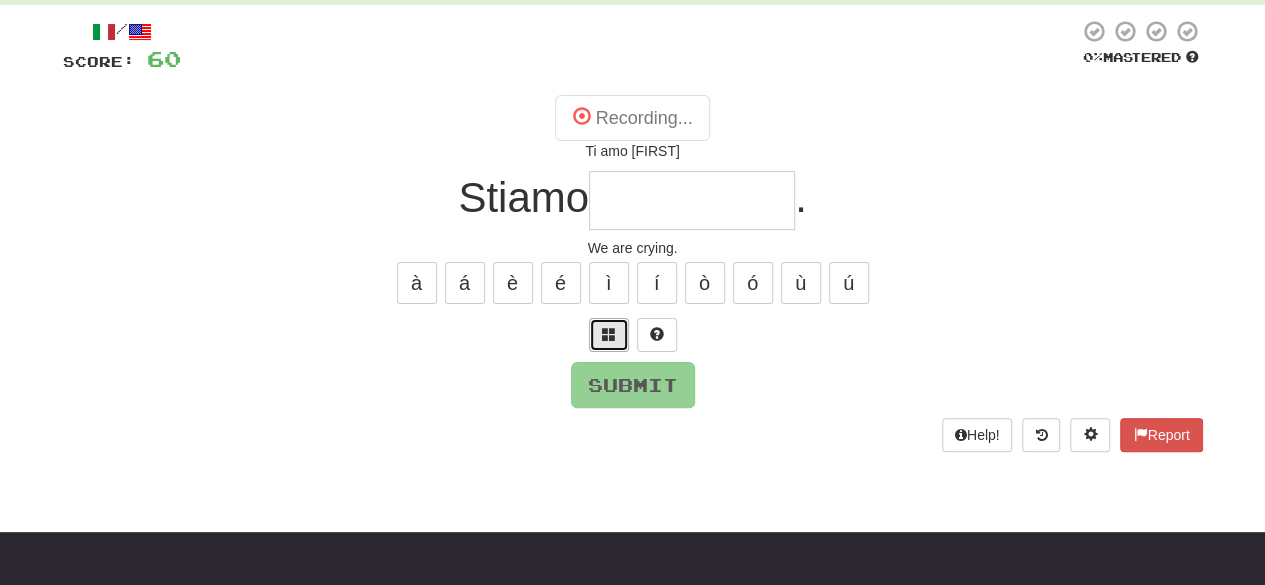 click at bounding box center (609, 335) 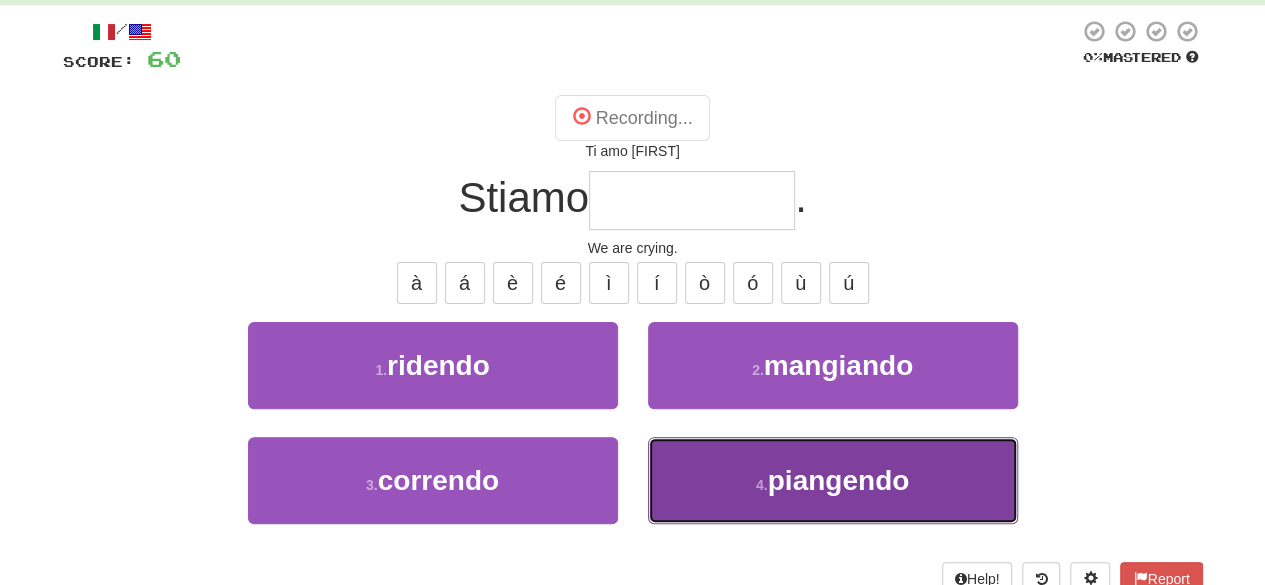 click on "4 .  piangendo" at bounding box center (833, 480) 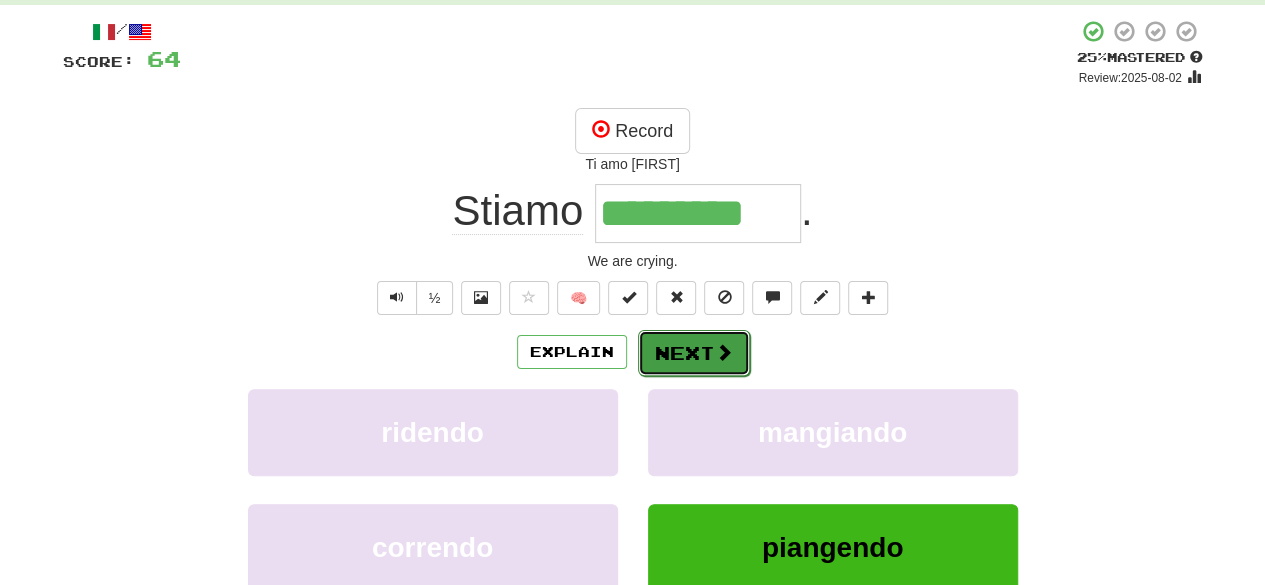 click on "Next" at bounding box center (694, 353) 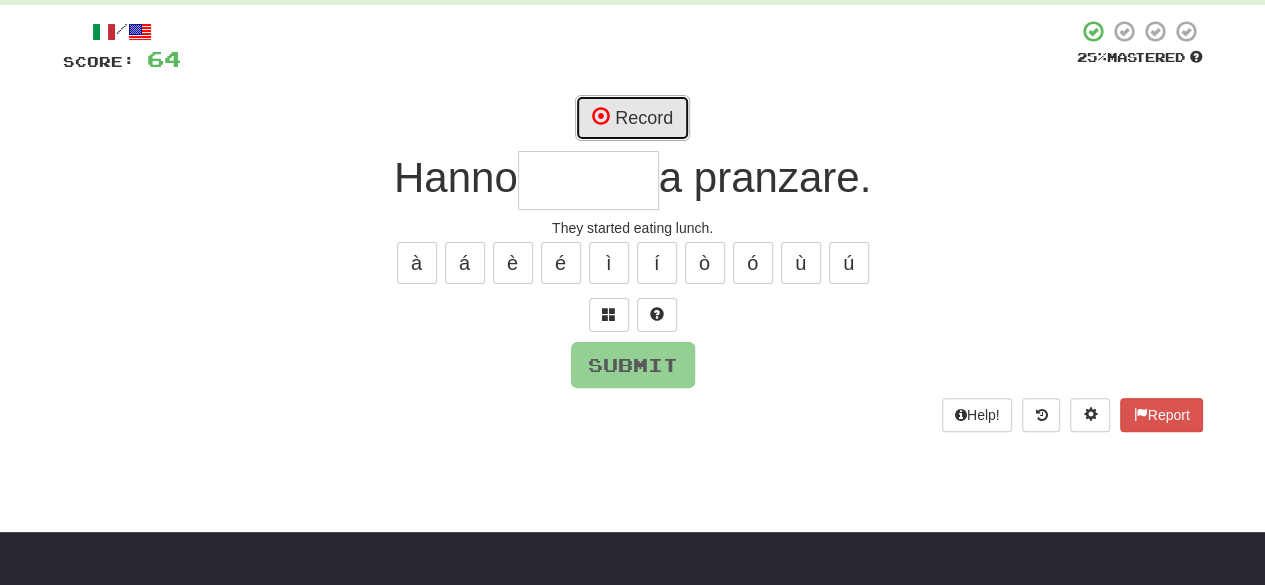 click on "Record" at bounding box center (632, 118) 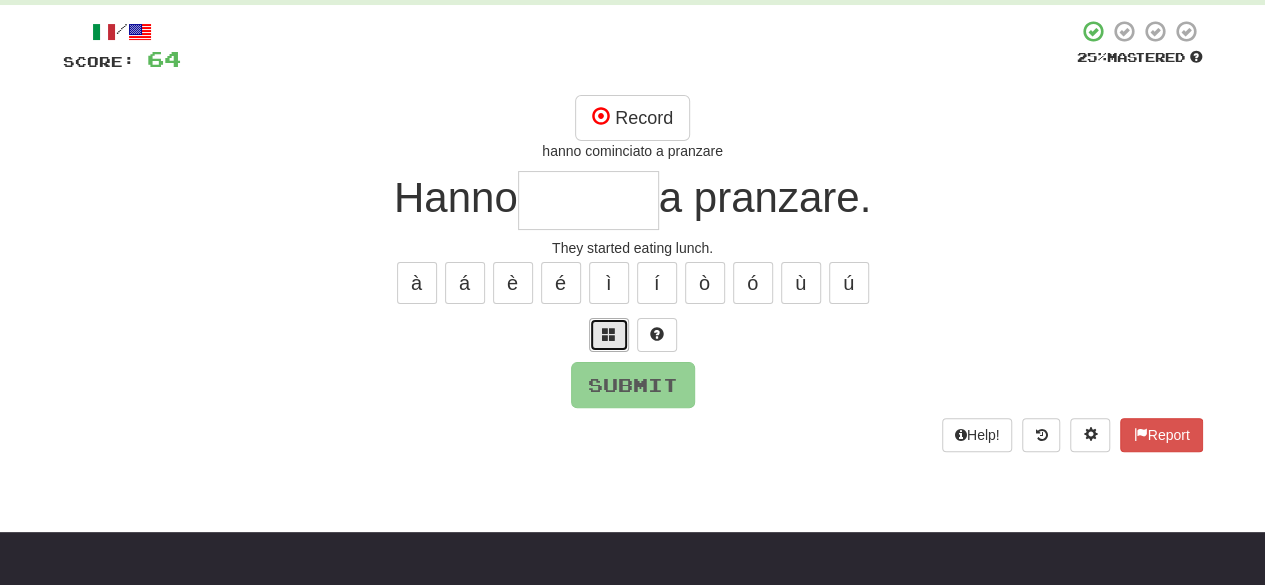 click at bounding box center (609, 335) 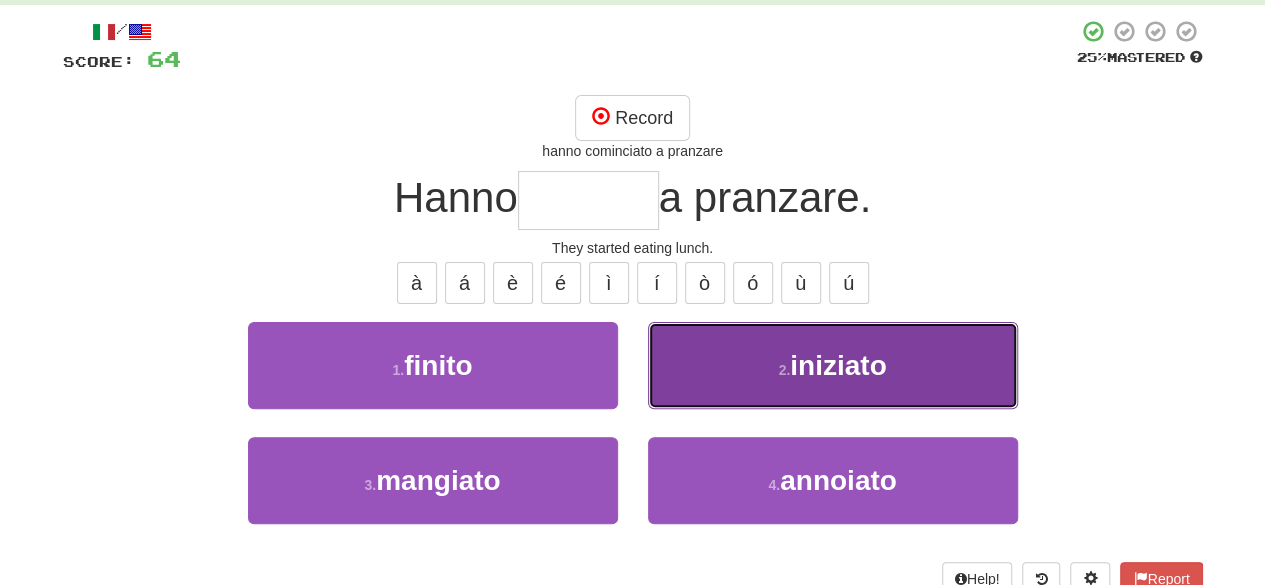 click on "2 .  iniziato" at bounding box center (833, 365) 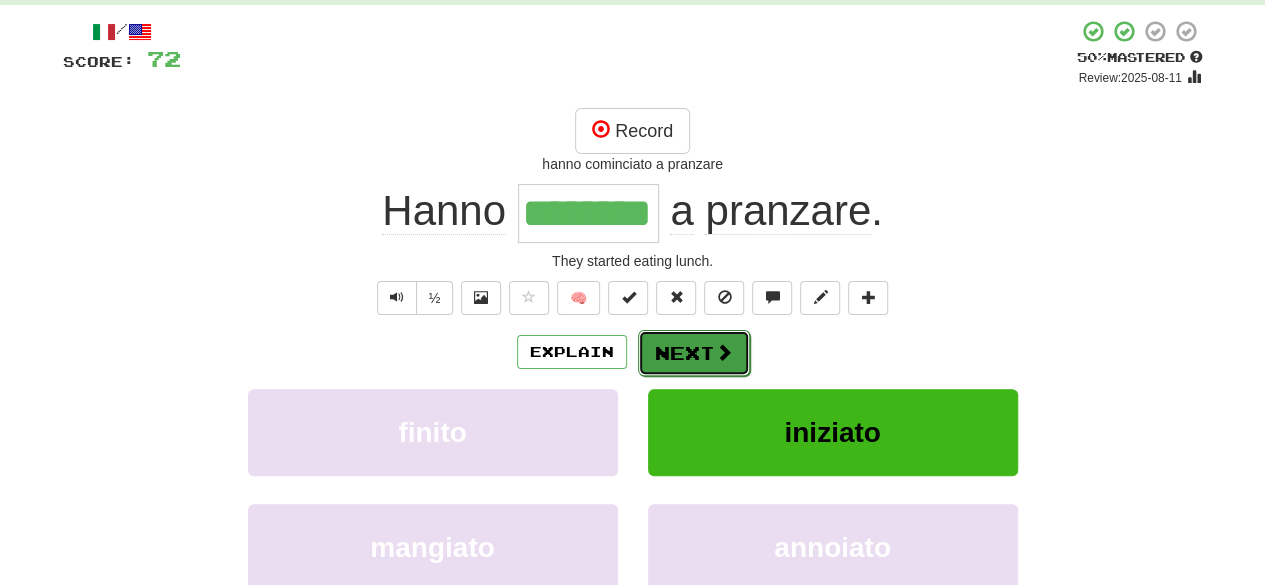 click on "Next" at bounding box center (694, 353) 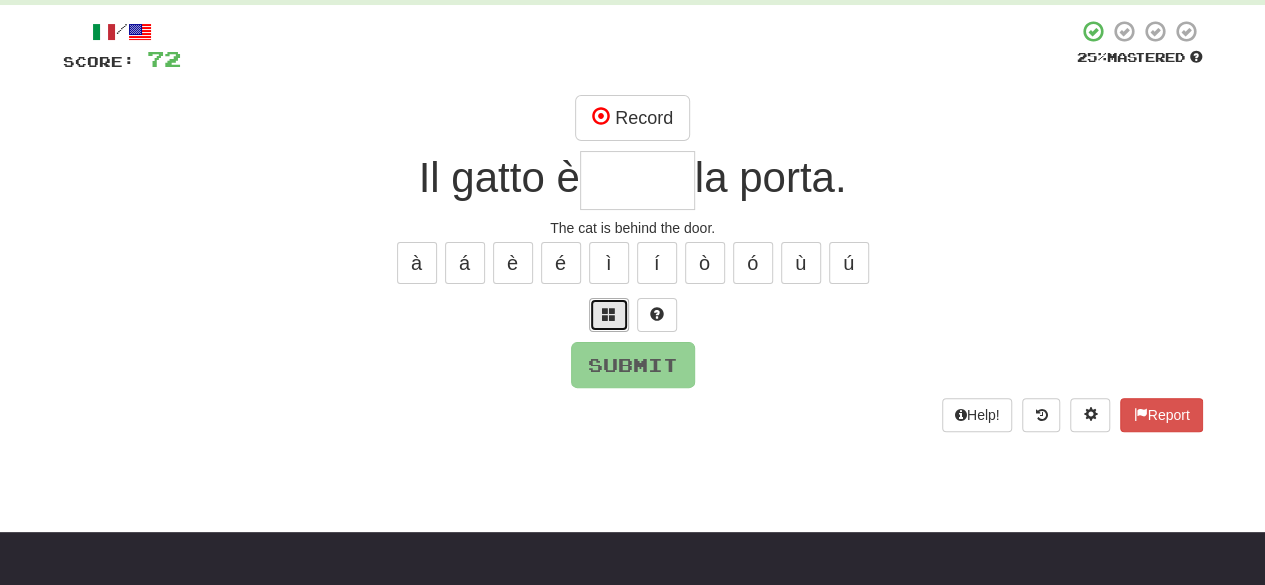 click at bounding box center (609, 314) 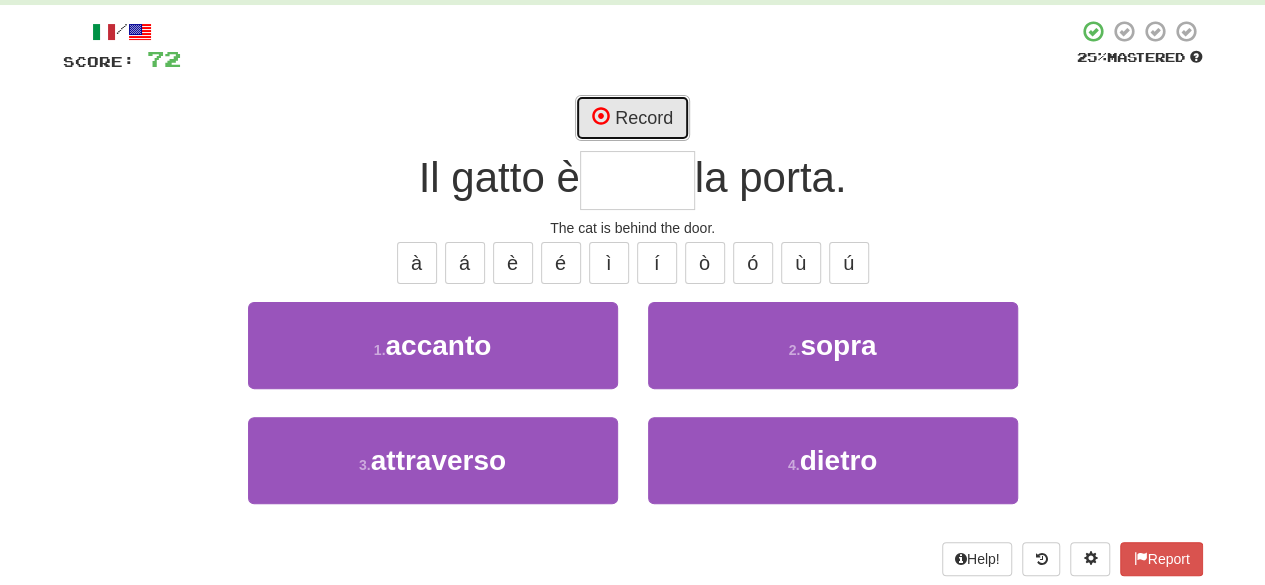 click on "Record" at bounding box center [632, 118] 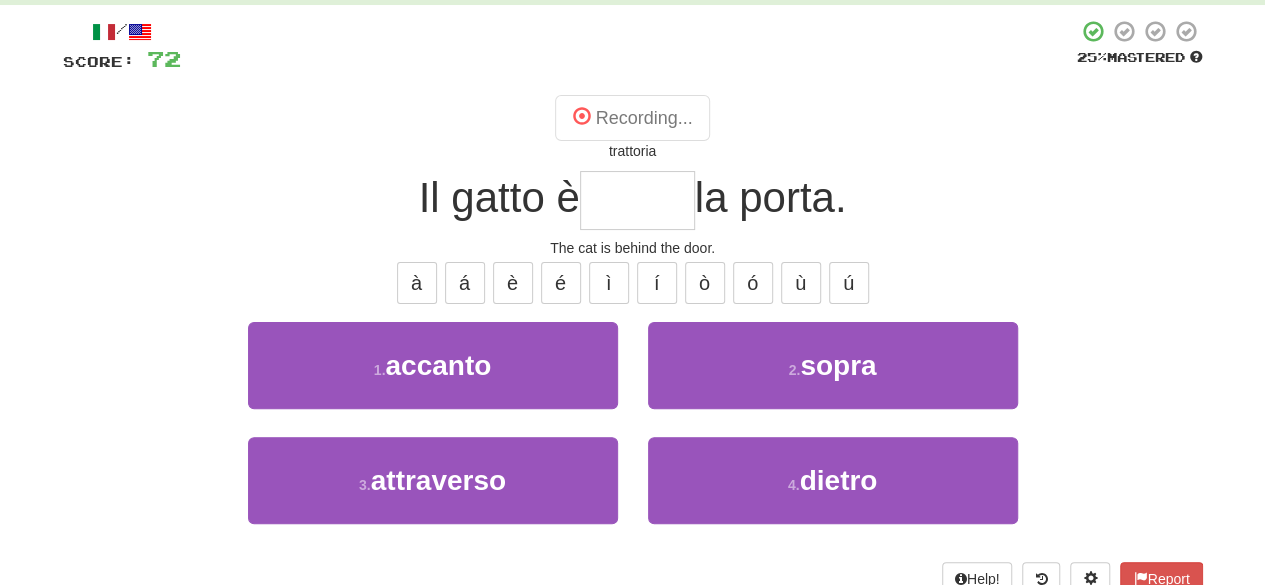 type on "******" 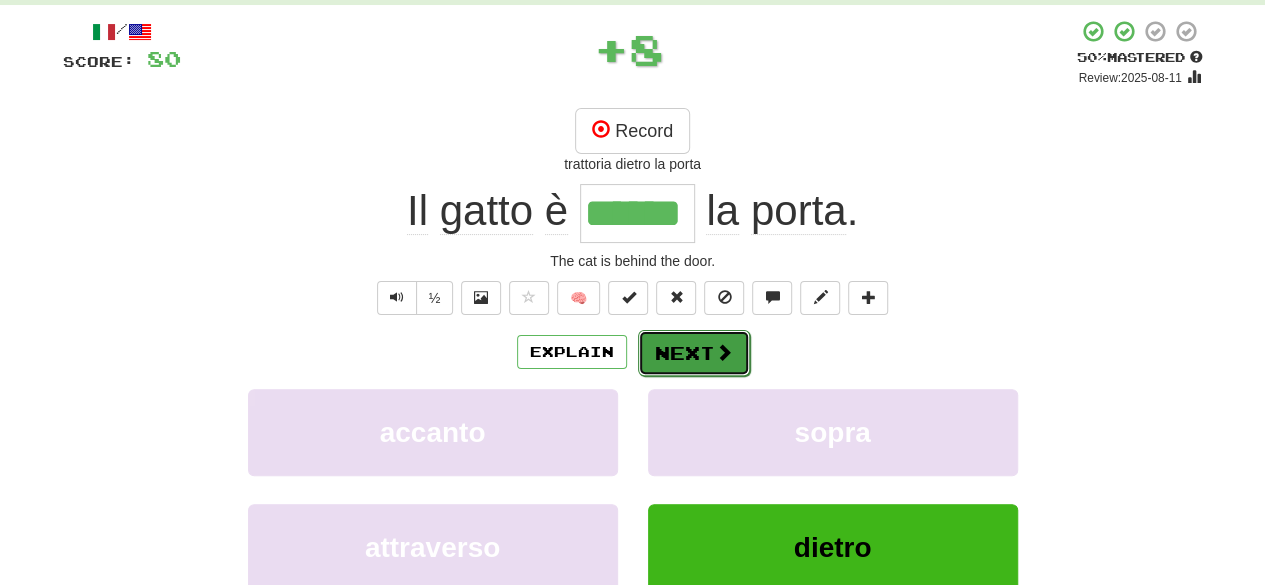click on "Next" at bounding box center [694, 353] 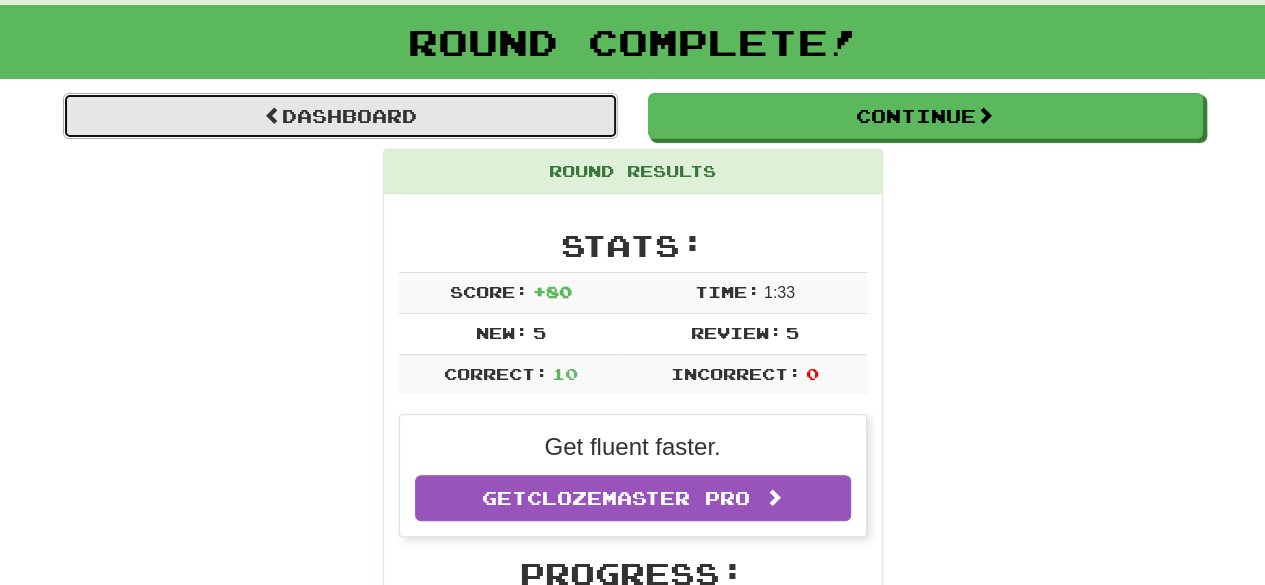 click on "Dashboard" at bounding box center (340, 116) 